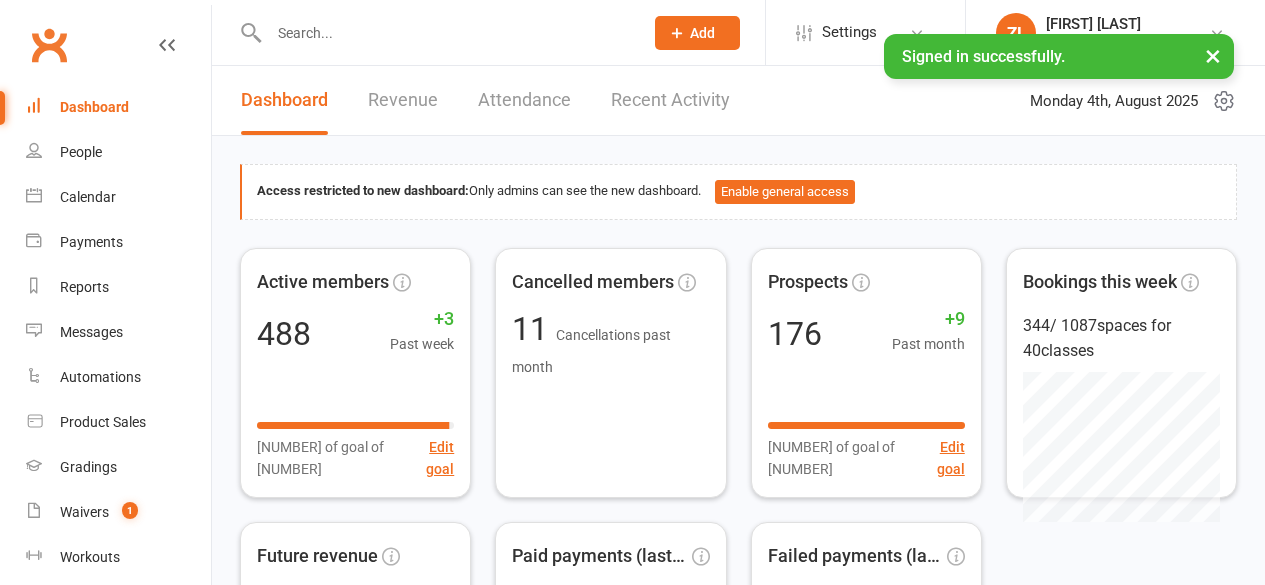 scroll, scrollTop: 0, scrollLeft: 0, axis: both 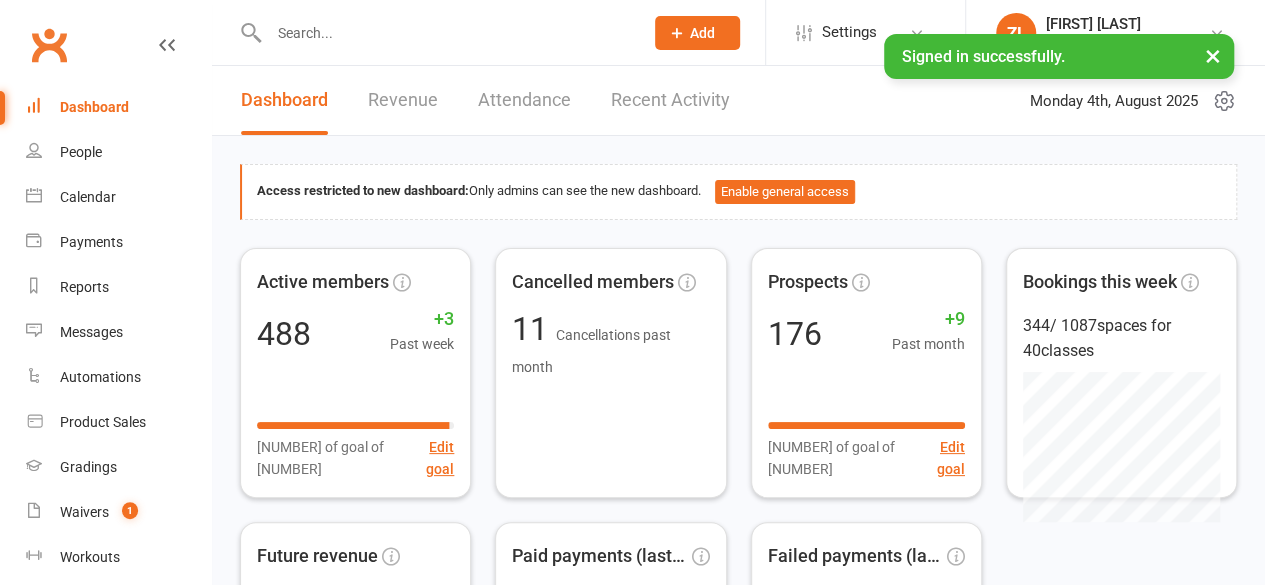 click at bounding box center [446, 33] 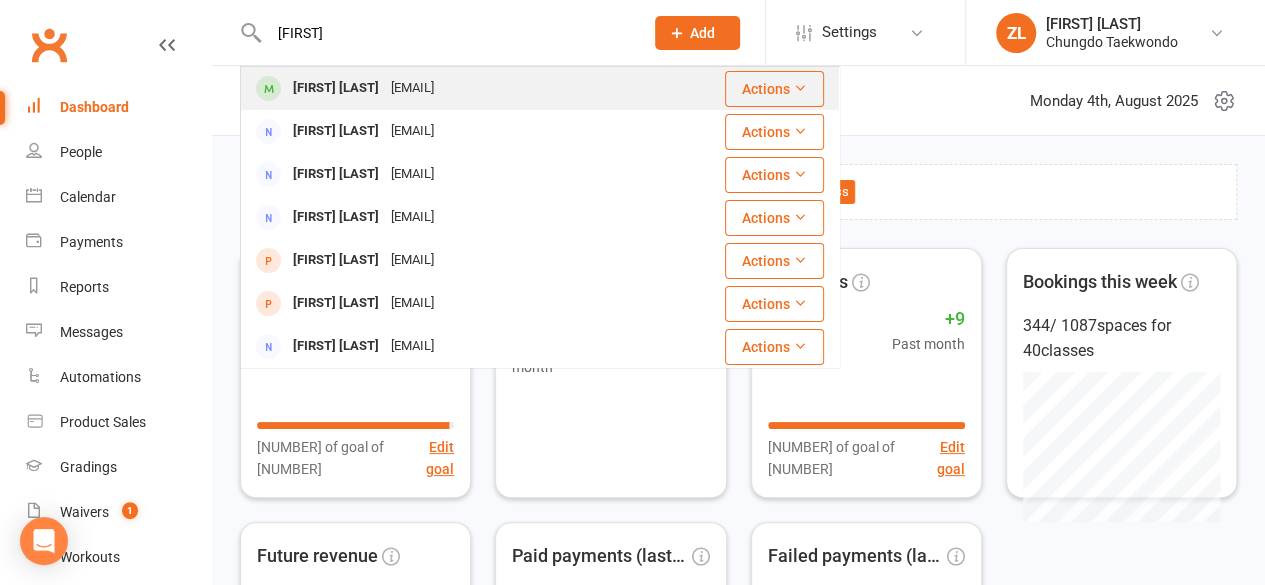 type on "[FIRST]" 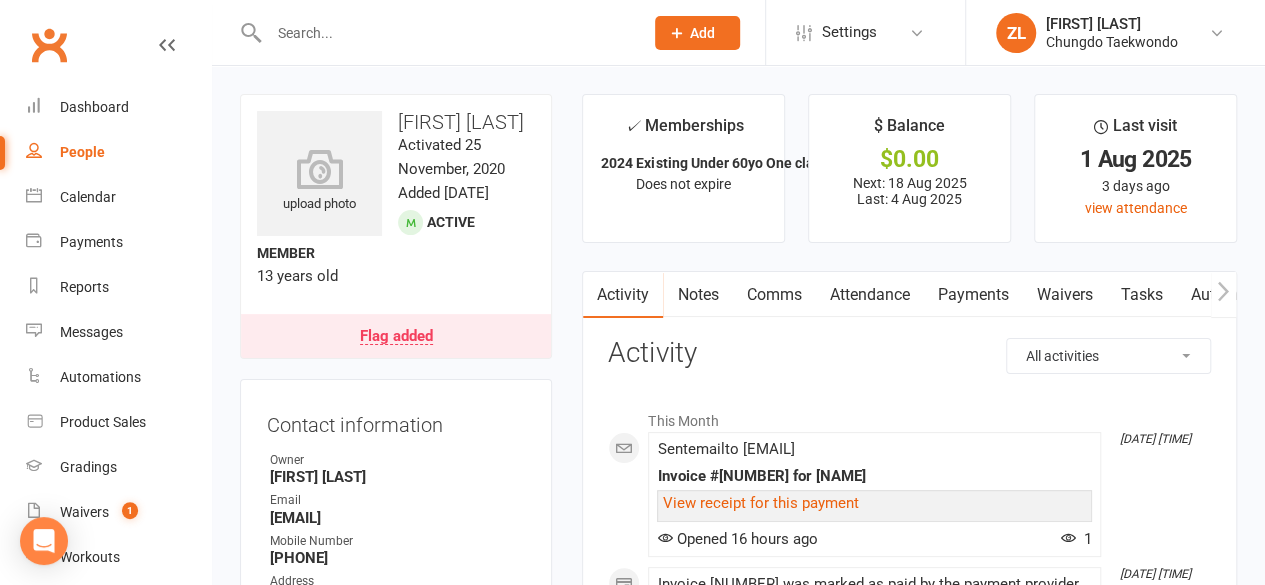 click on "Attendance" at bounding box center [869, 295] 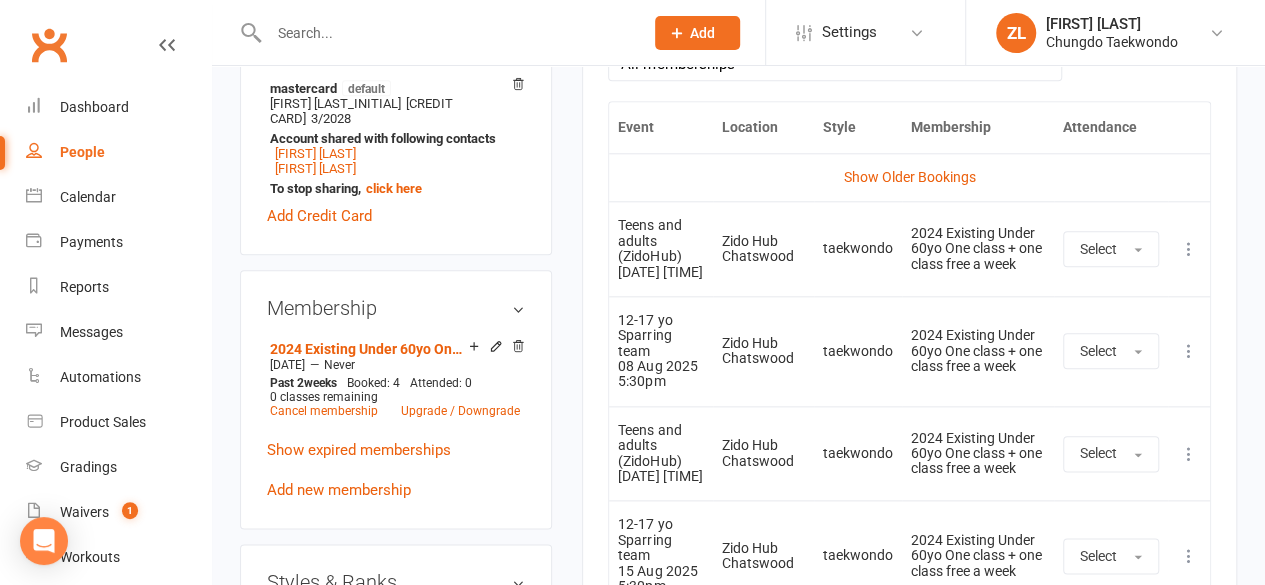 scroll, scrollTop: 984, scrollLeft: 0, axis: vertical 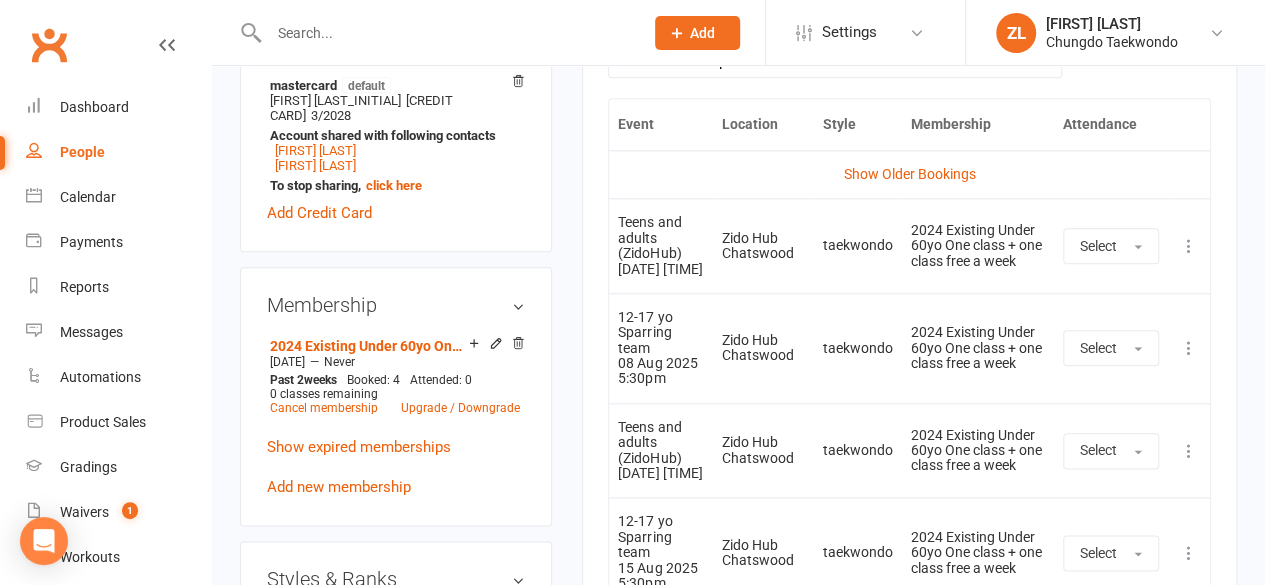 click at bounding box center (1189, 246) 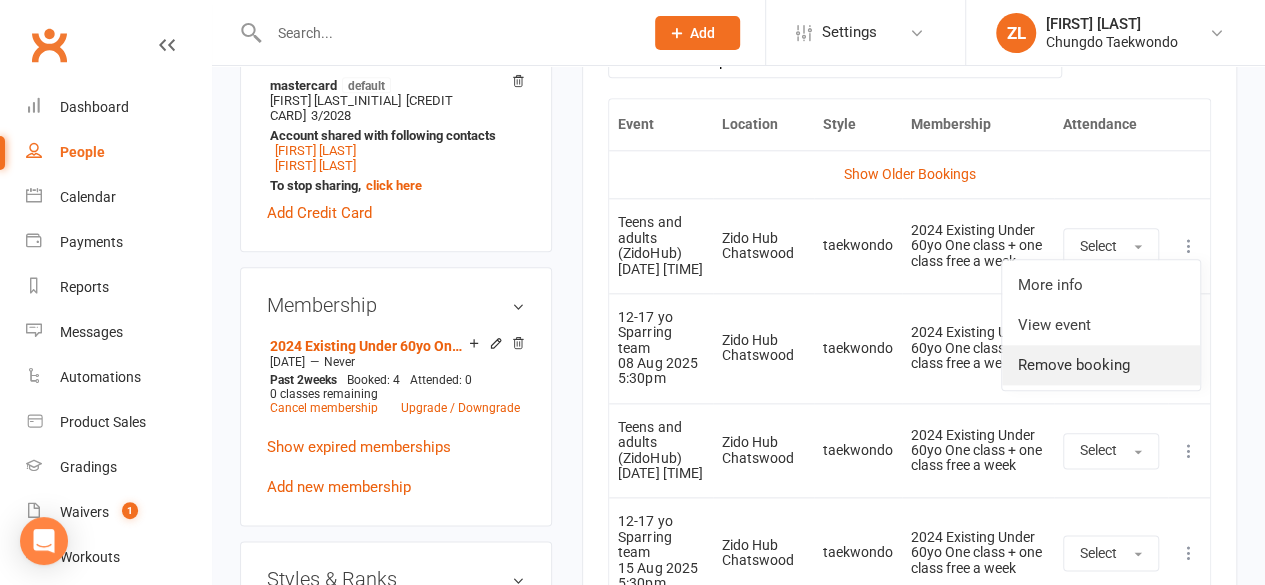 click on "Remove booking" at bounding box center [1101, 365] 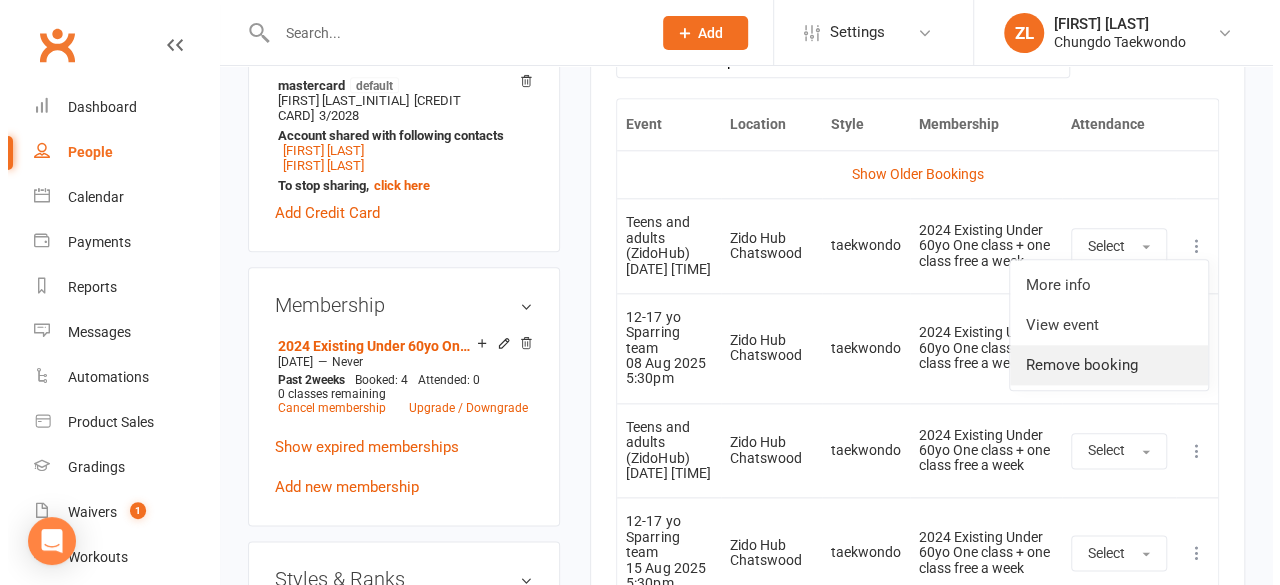 scroll, scrollTop: 960, scrollLeft: 0, axis: vertical 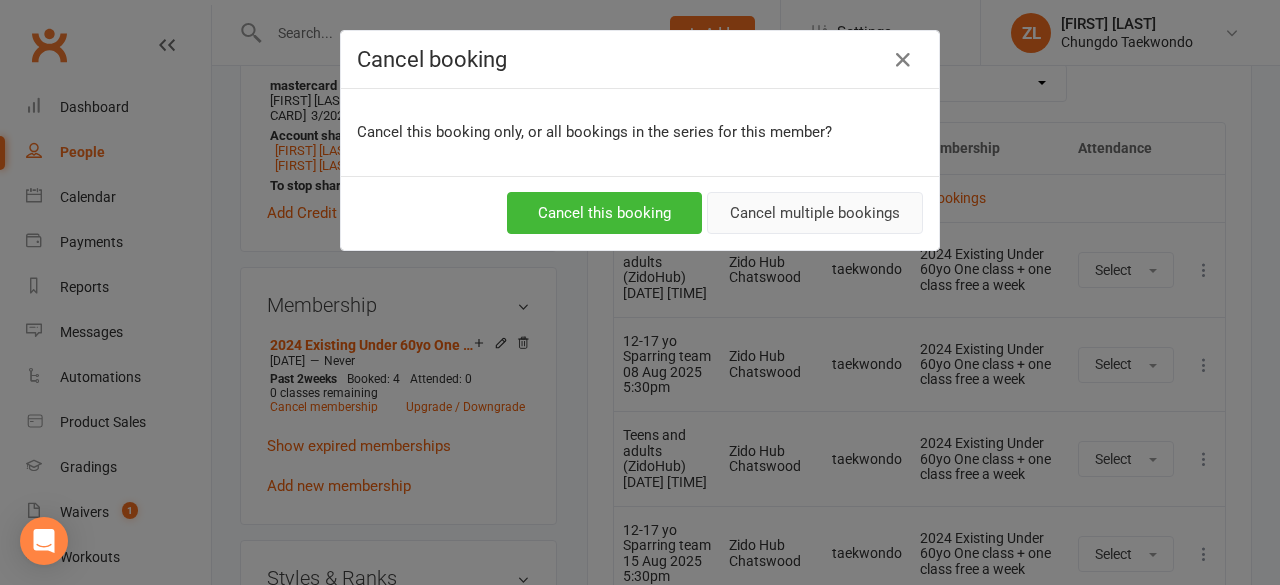 click on "Cancel multiple bookings" at bounding box center (815, 213) 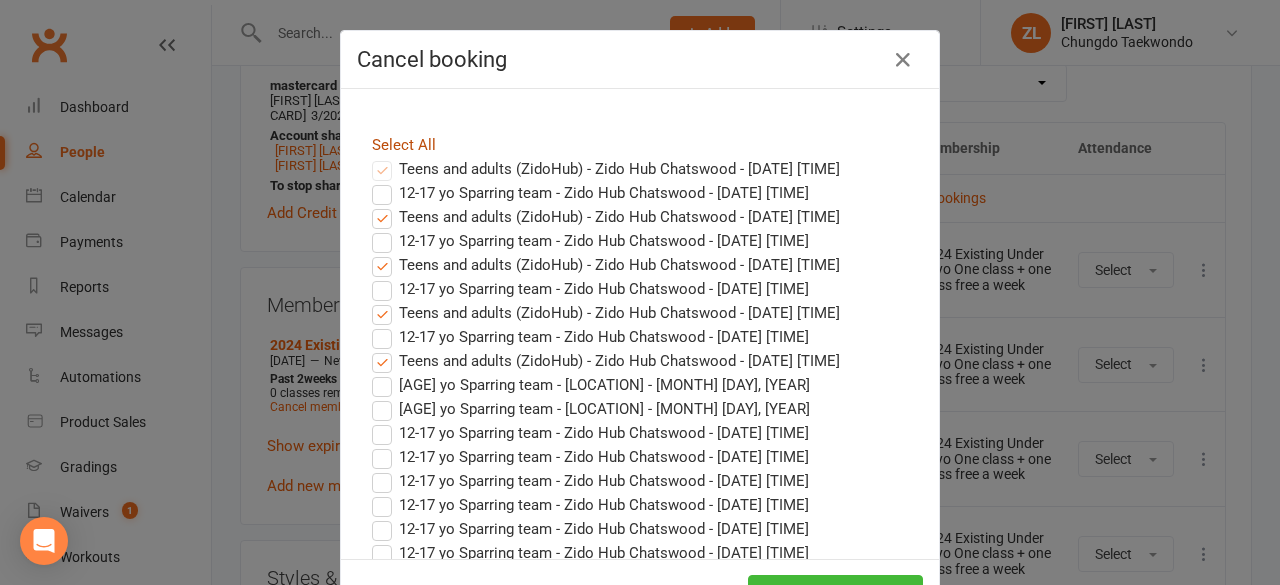 click on "Select All" at bounding box center (404, 145) 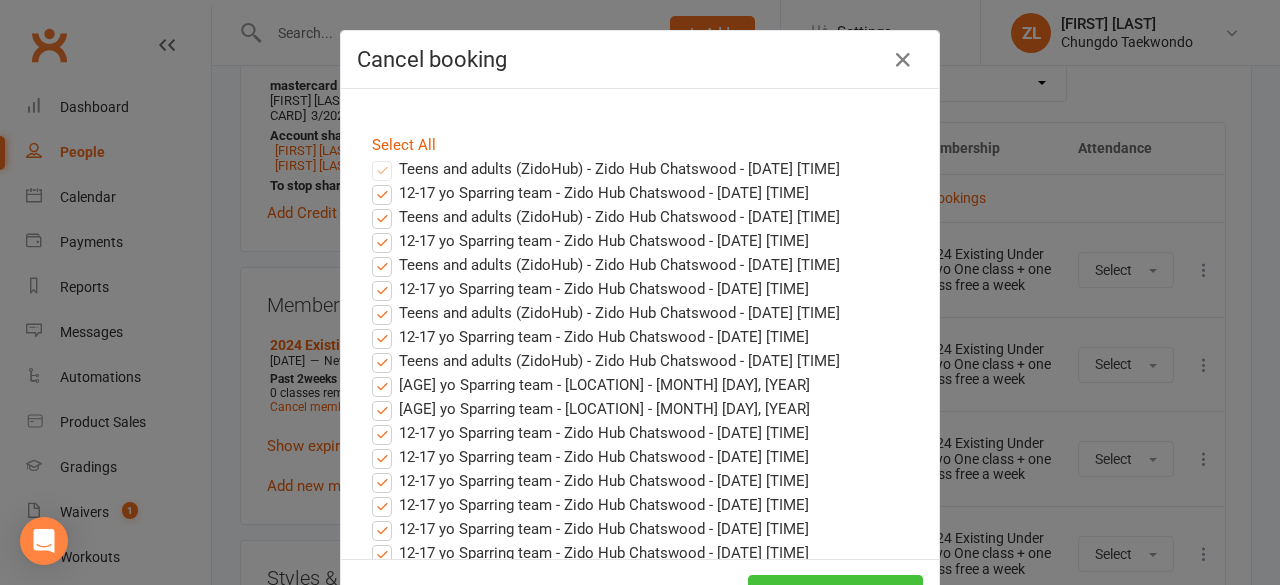 click on "Cancel Bookings" at bounding box center (835, 596) 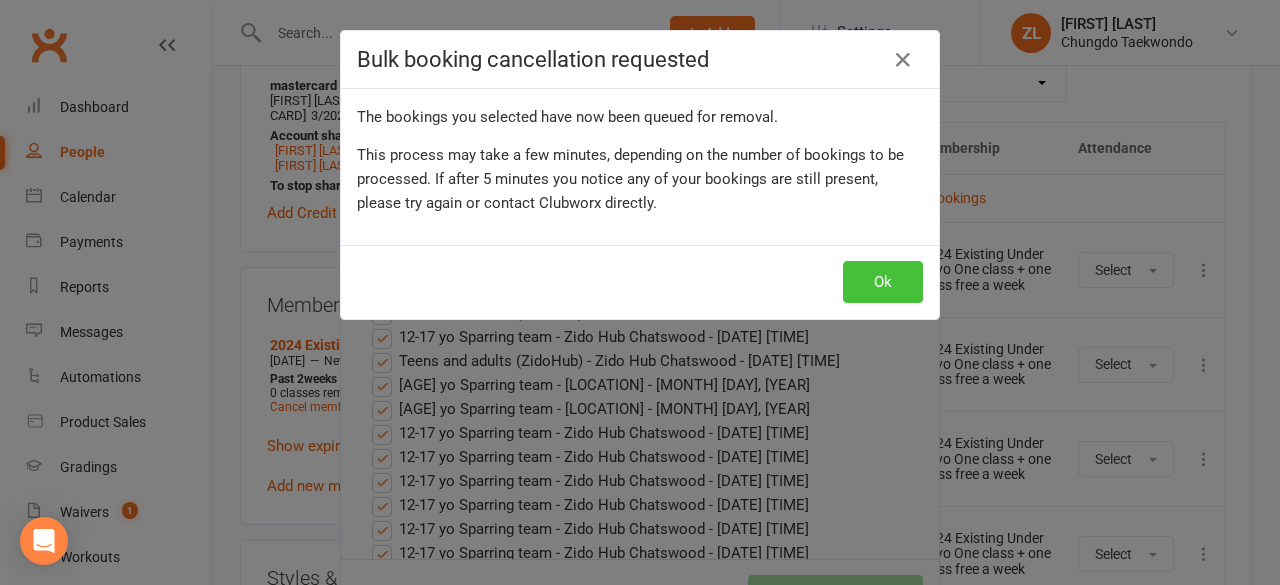 click on "Ok" at bounding box center [883, 282] 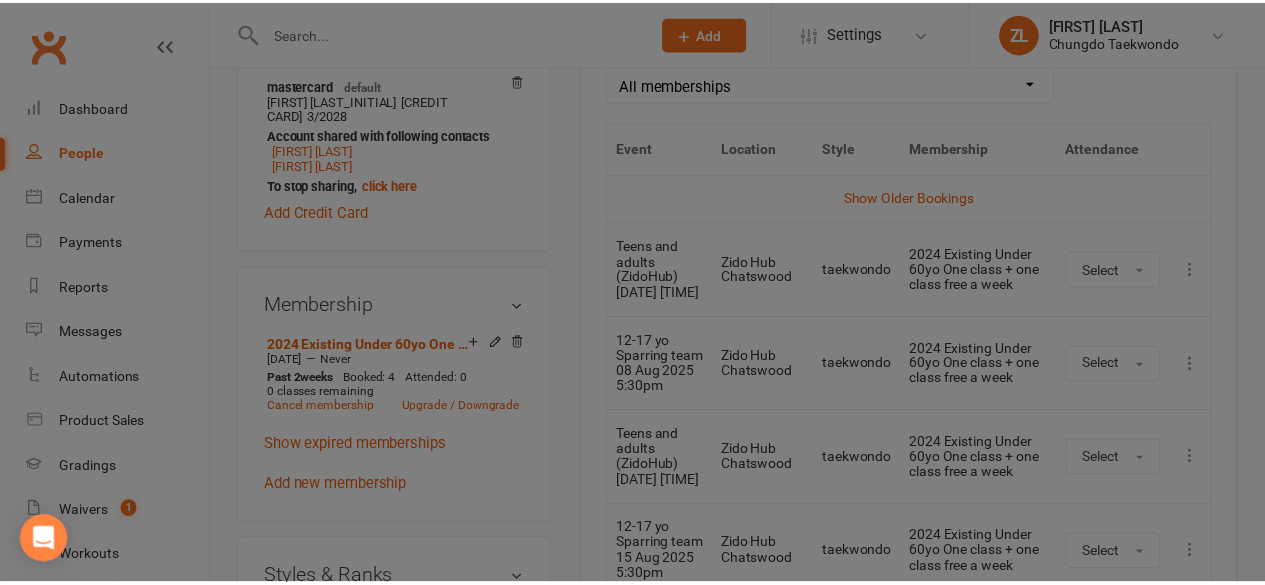 scroll, scrollTop: 984, scrollLeft: 0, axis: vertical 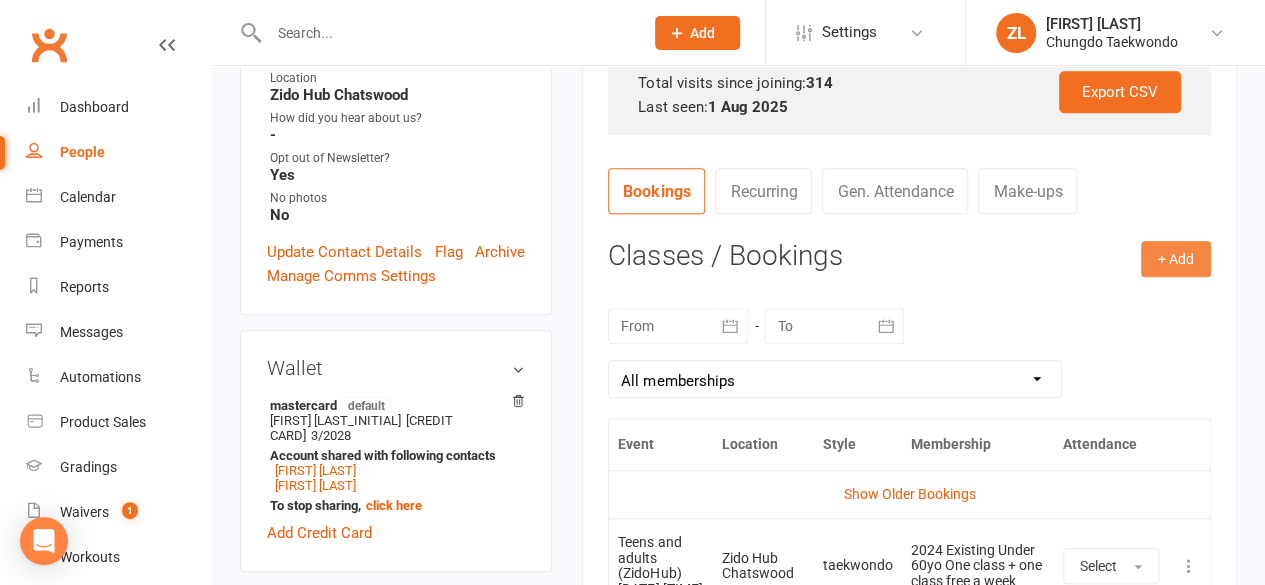 click on "+ Add" at bounding box center (1176, 259) 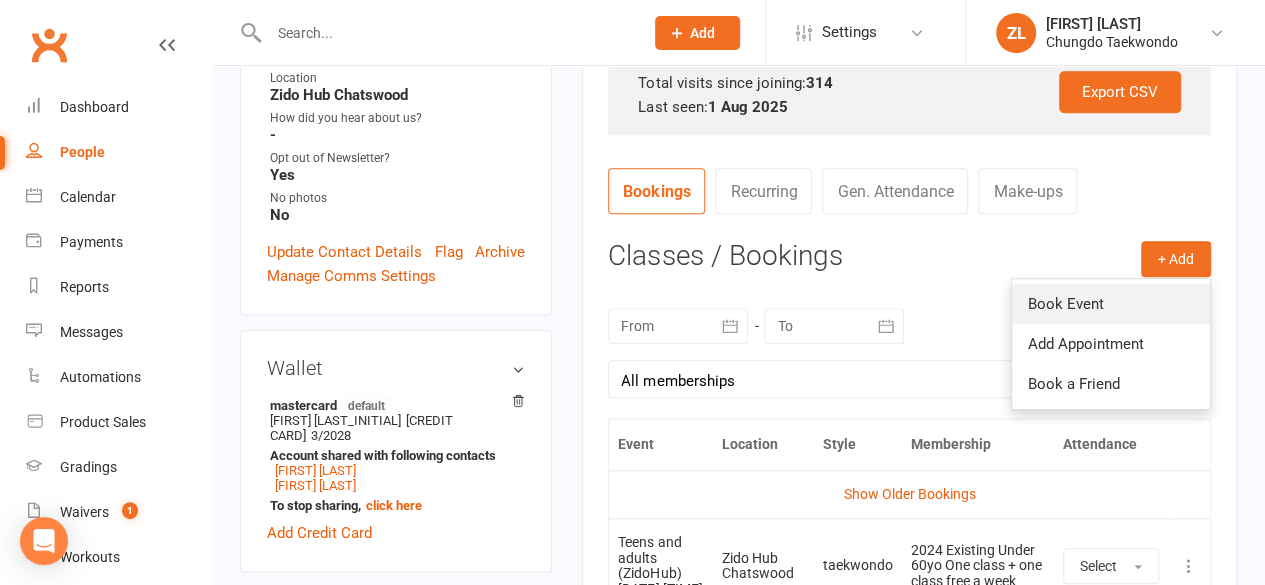 click on "Book Event" at bounding box center [1111, 304] 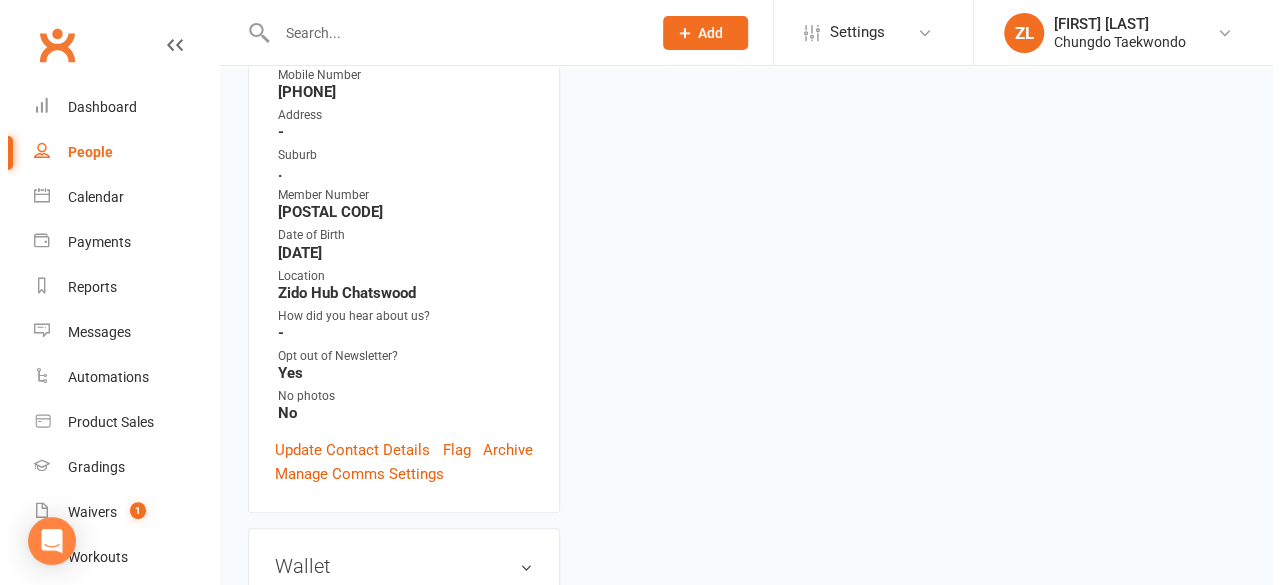 scroll, scrollTop: 170, scrollLeft: 0, axis: vertical 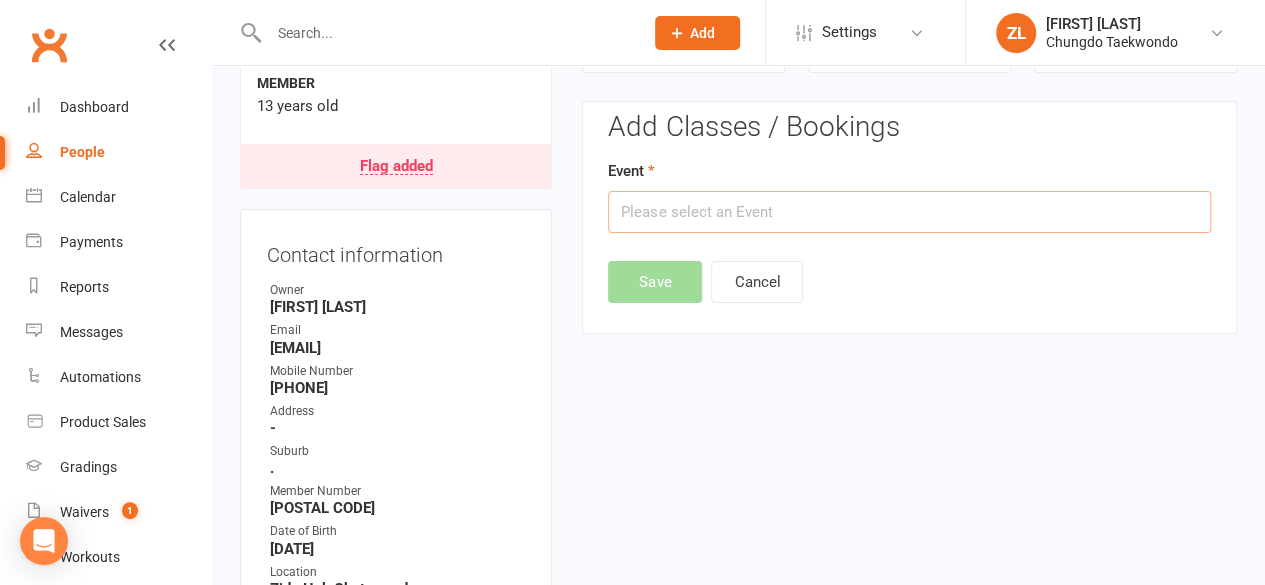 click at bounding box center [909, 212] 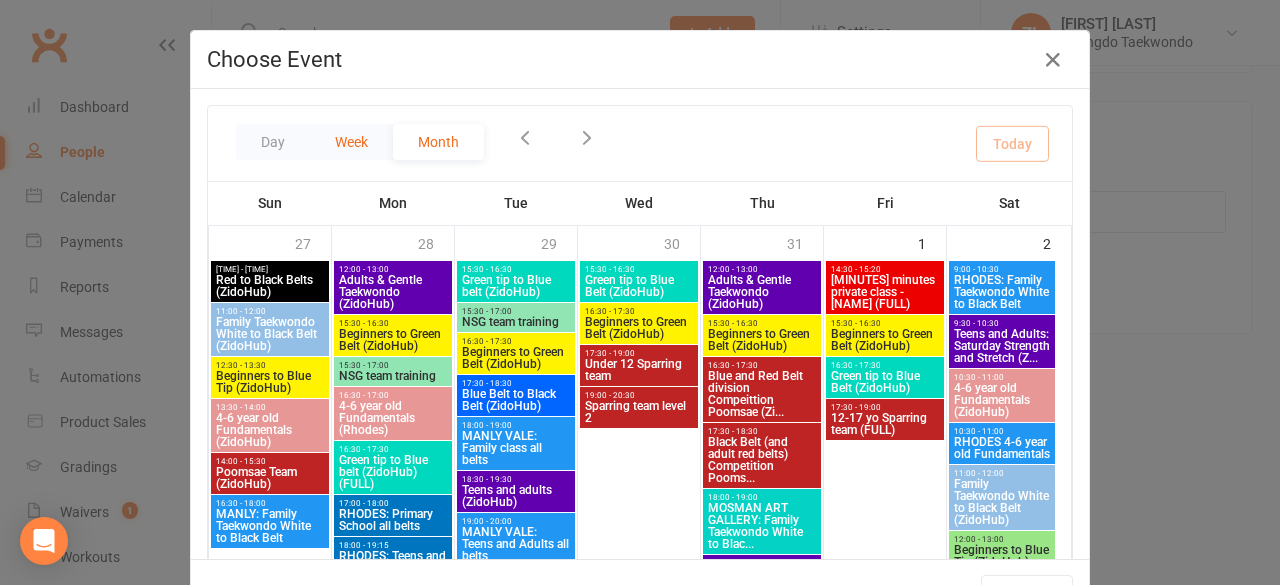 click on "Week" at bounding box center [351, 142] 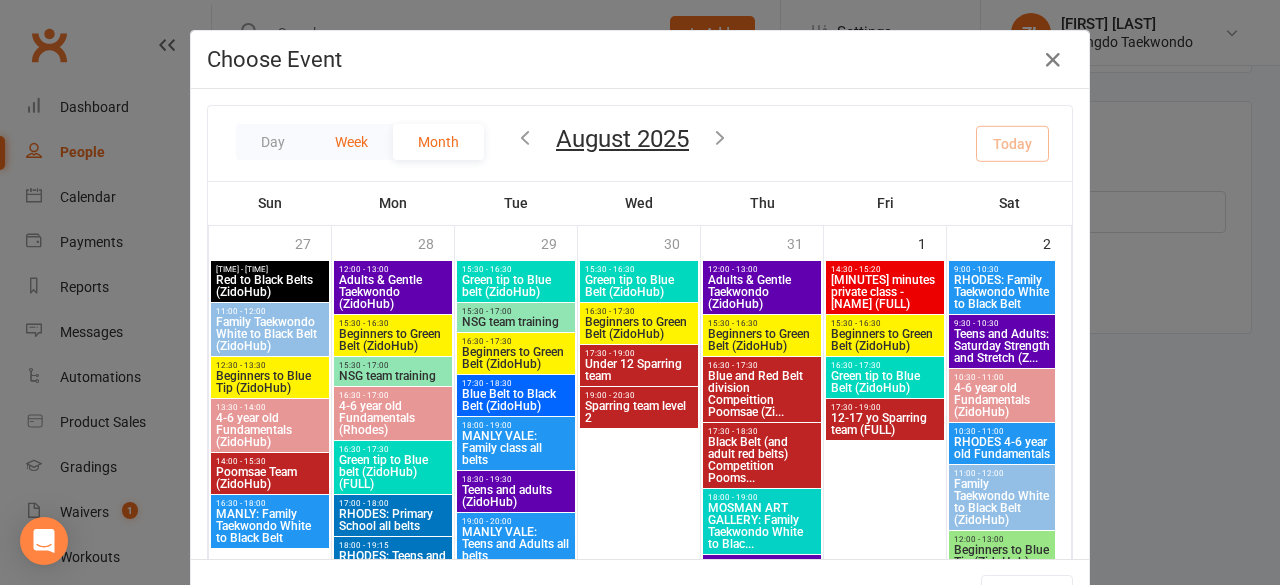click on "Week" at bounding box center [351, 142] 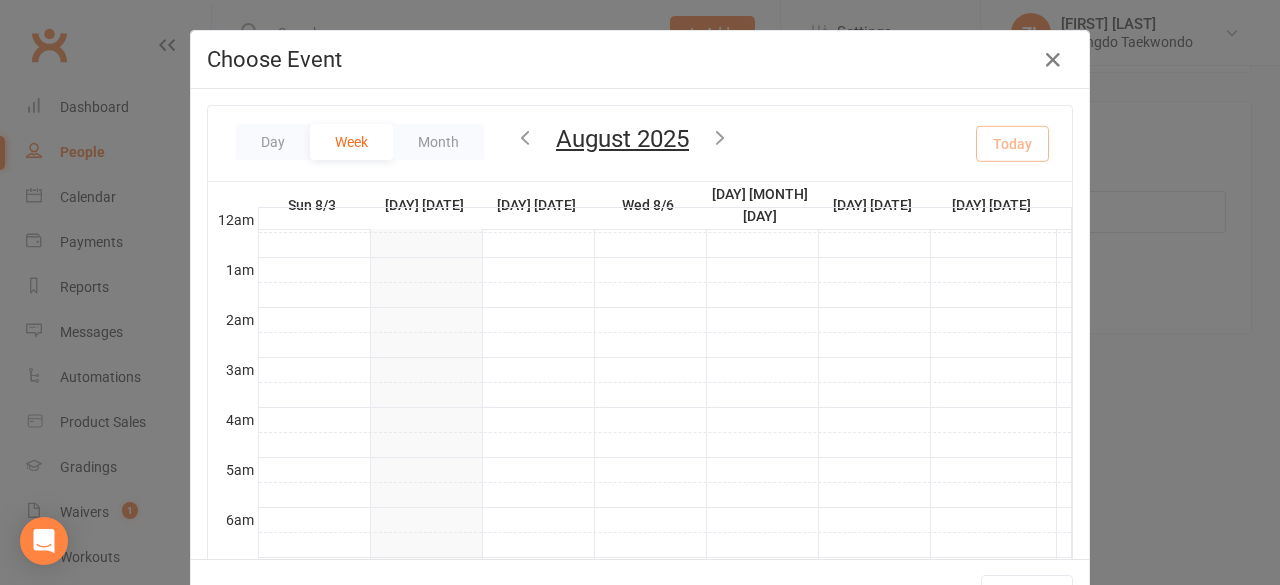 scroll, scrollTop: 445, scrollLeft: 0, axis: vertical 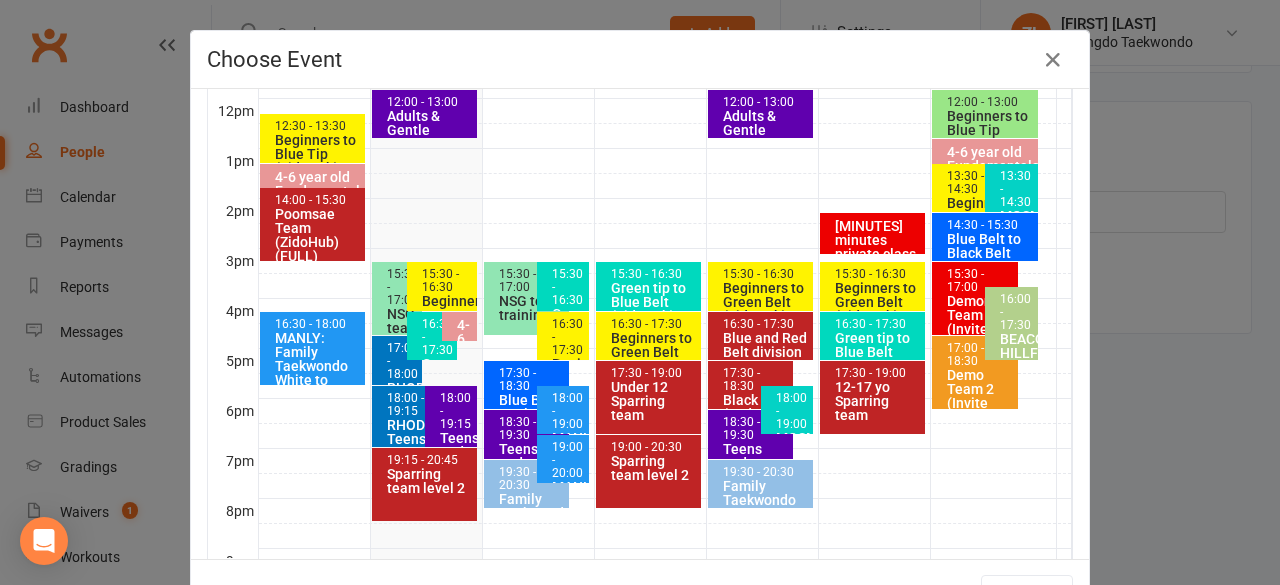 click on "Sparring team level 2" at bounding box center [429, 481] 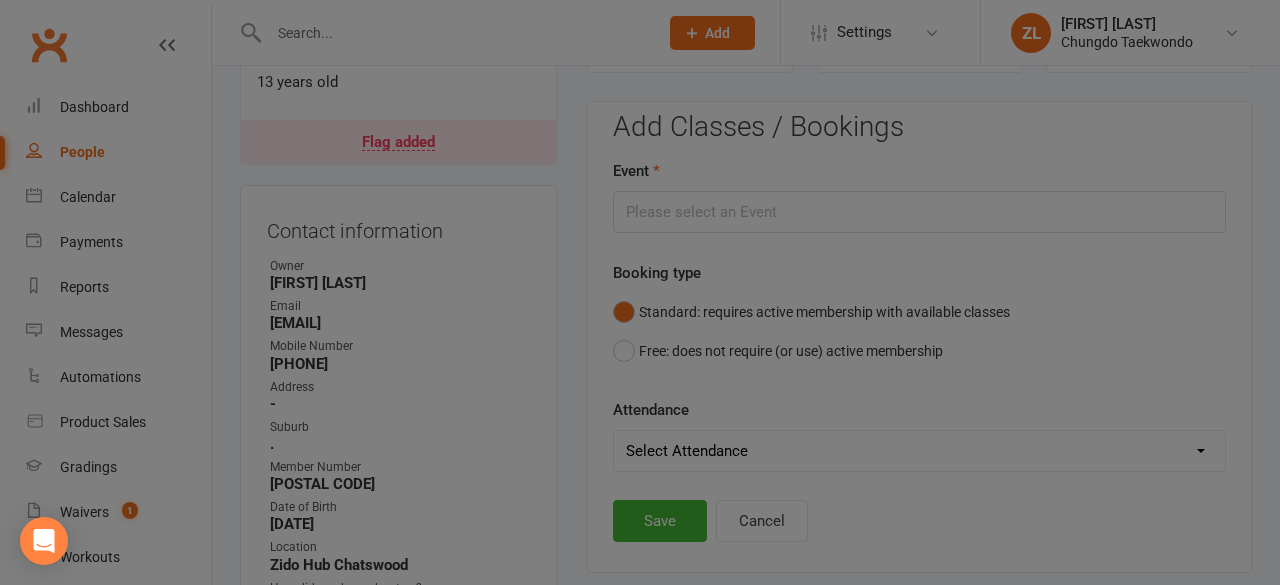 type on "Sparring team level 2 - [DATE] [TIME]" 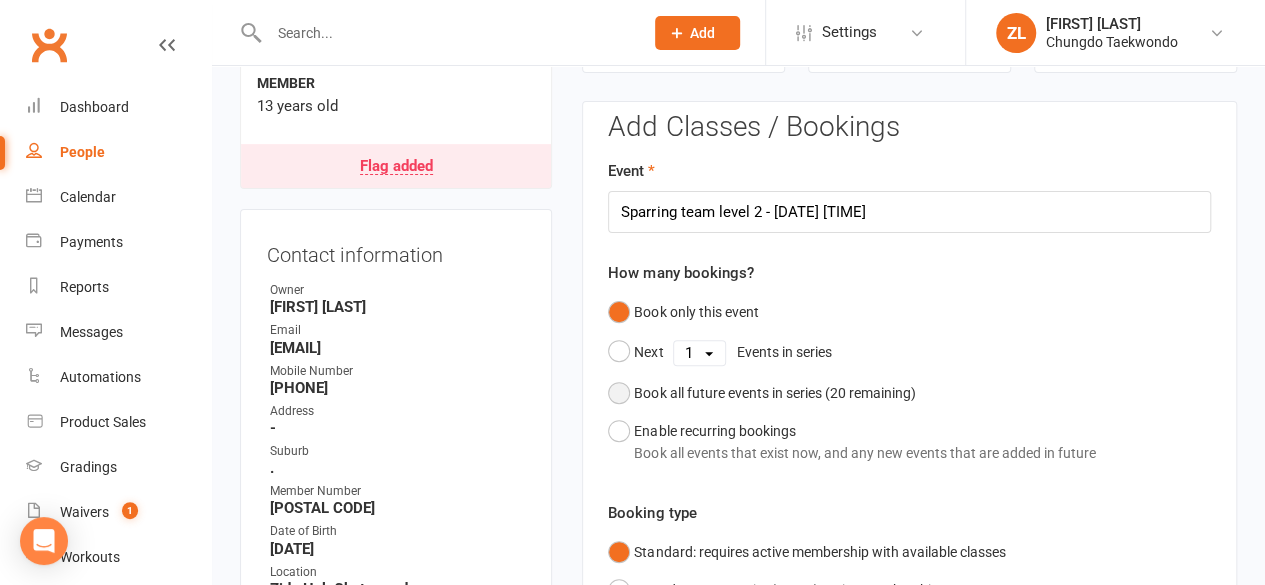 click on "Book all future events in series ( [NUMBER] remaining)" at bounding box center (774, 393) 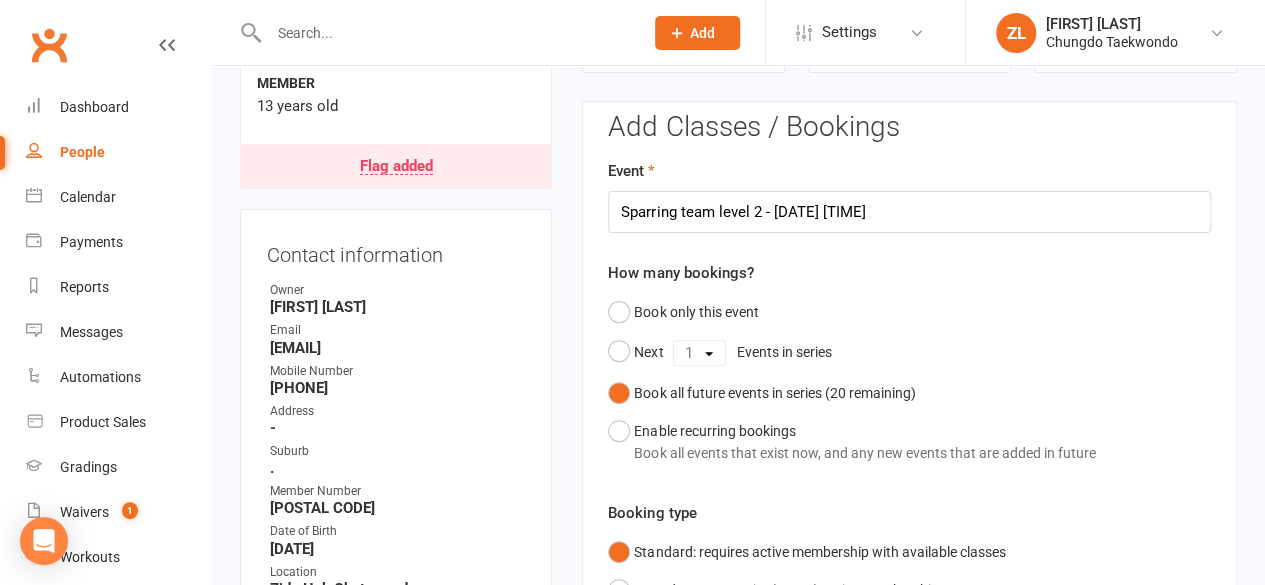 scroll, scrollTop: 682, scrollLeft: 0, axis: vertical 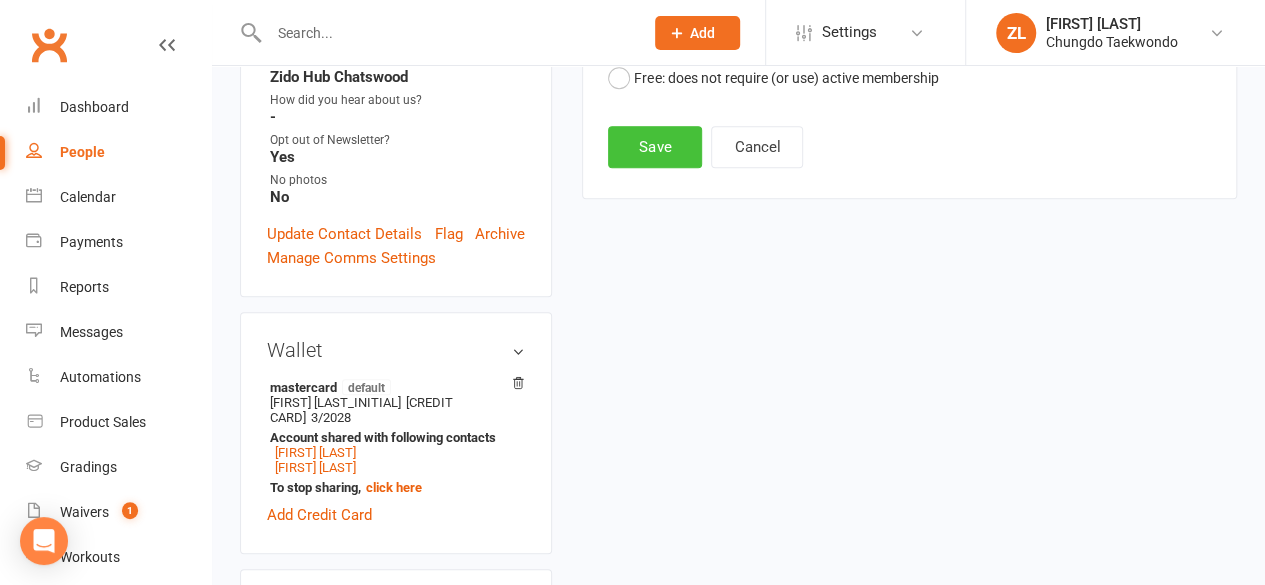 click on "Save" at bounding box center (655, 147) 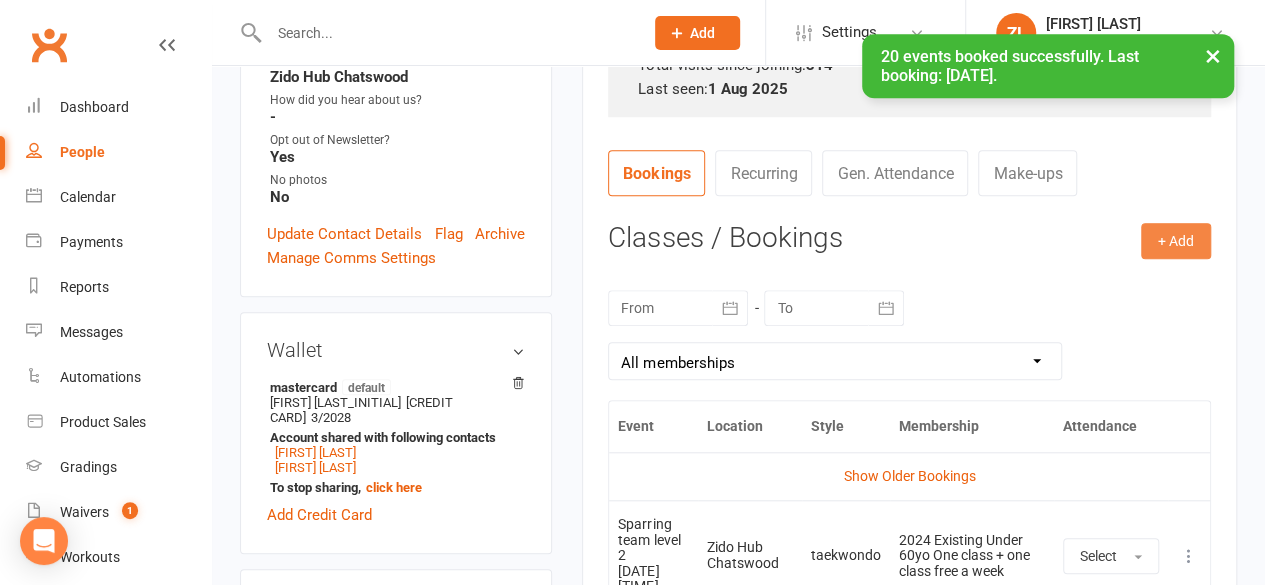 click on "+ Add" at bounding box center (1176, 241) 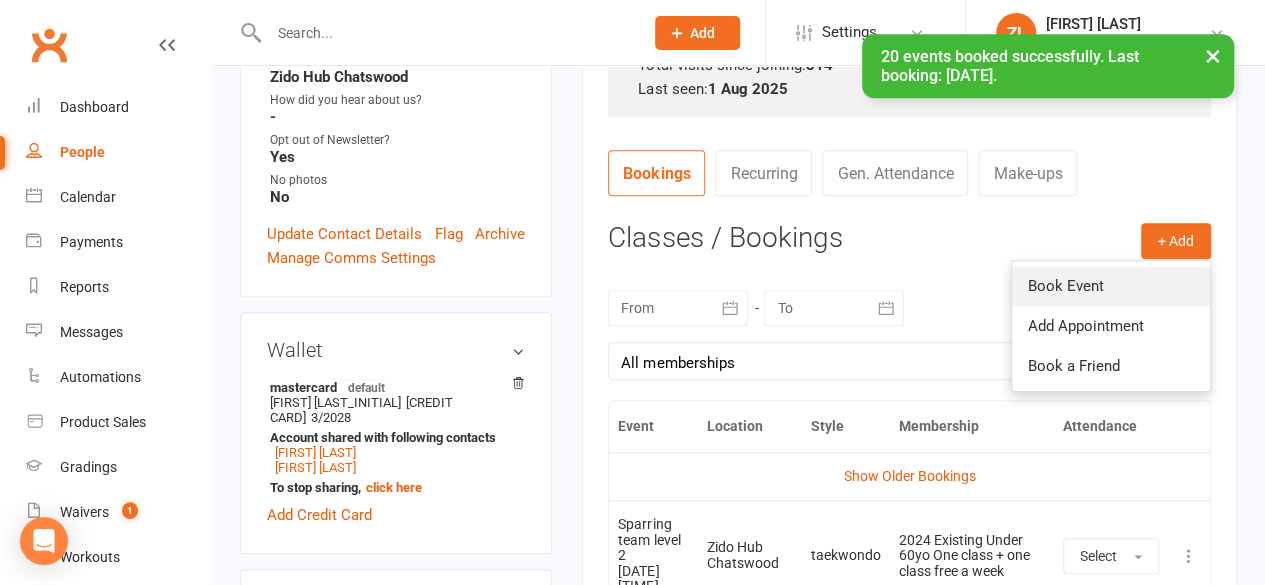 click on "Book Event" at bounding box center [1111, 286] 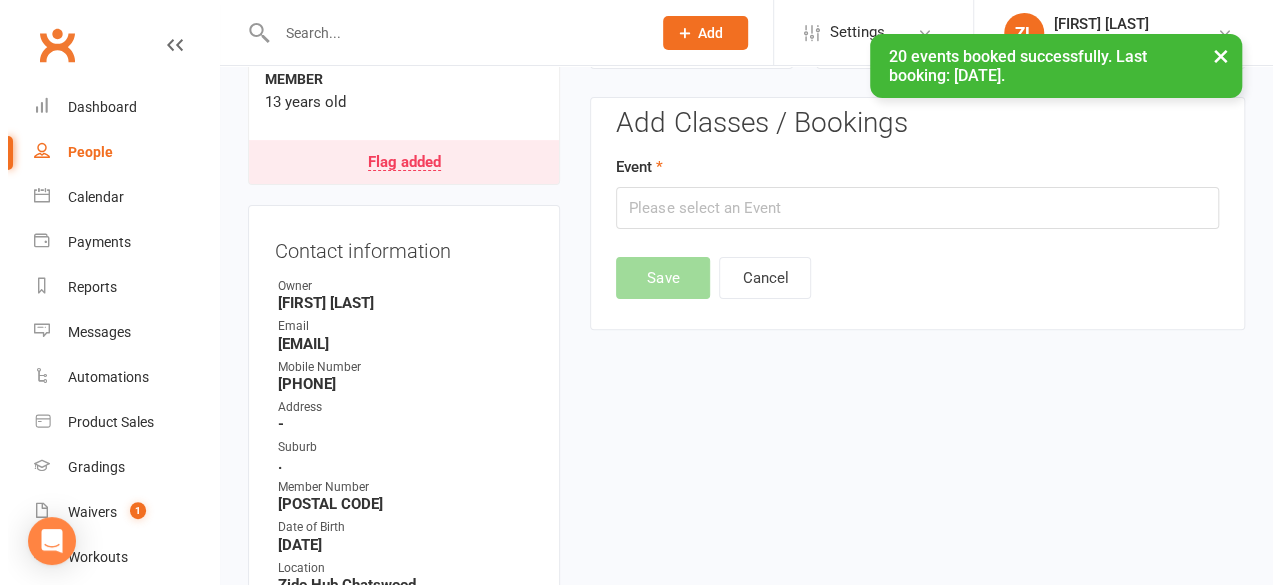 scroll, scrollTop: 170, scrollLeft: 0, axis: vertical 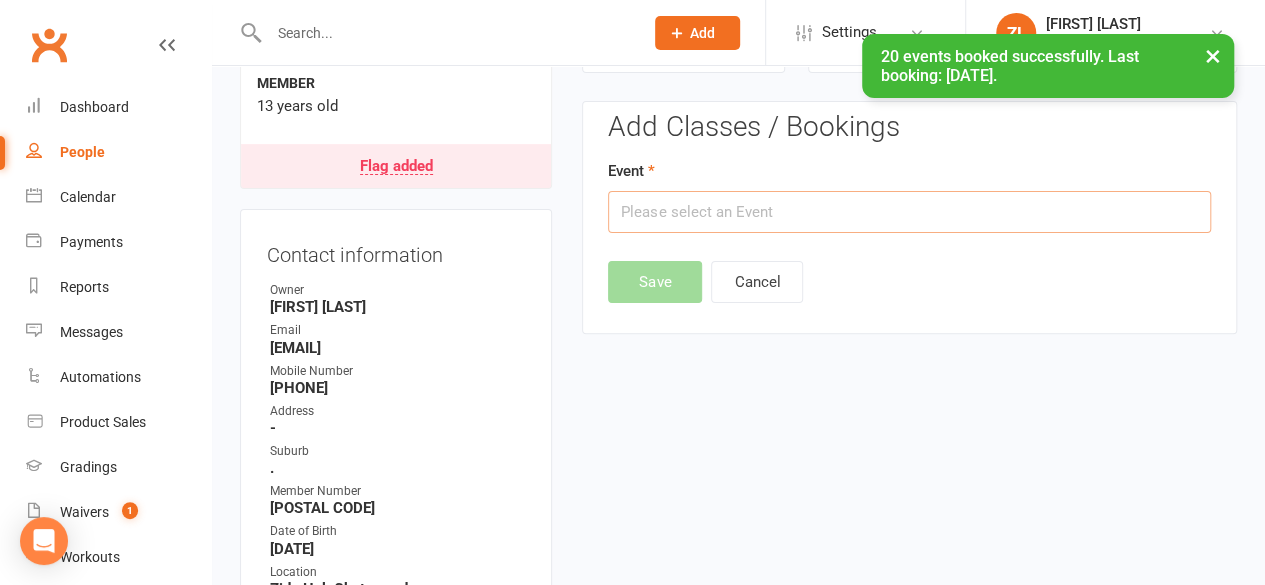 click at bounding box center [909, 212] 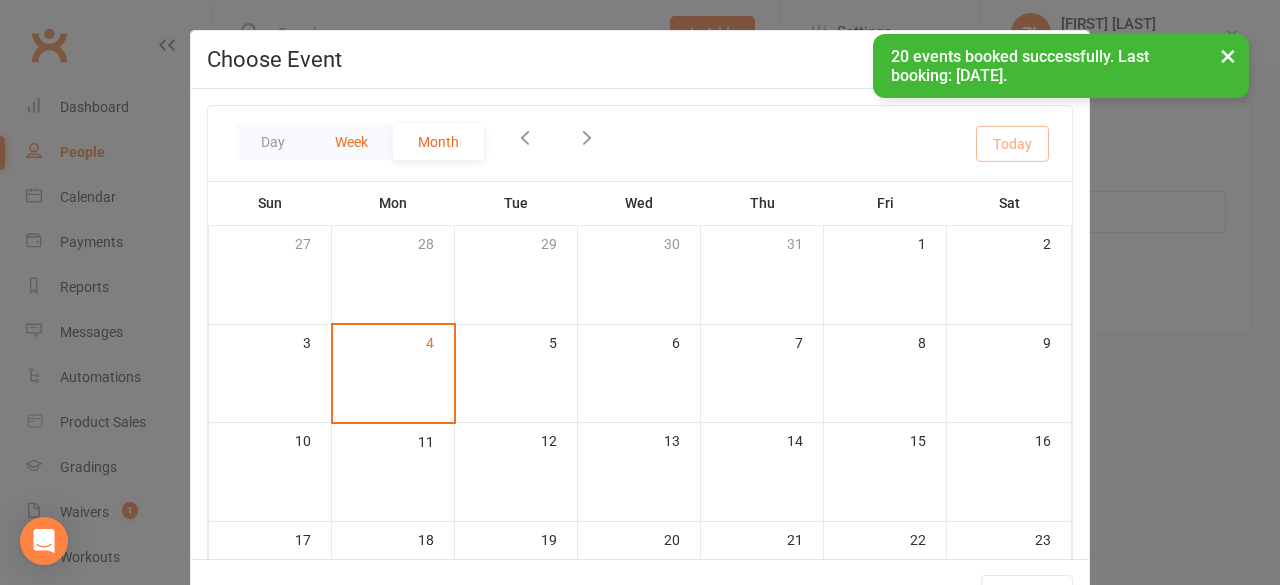click on "Week" at bounding box center (351, 142) 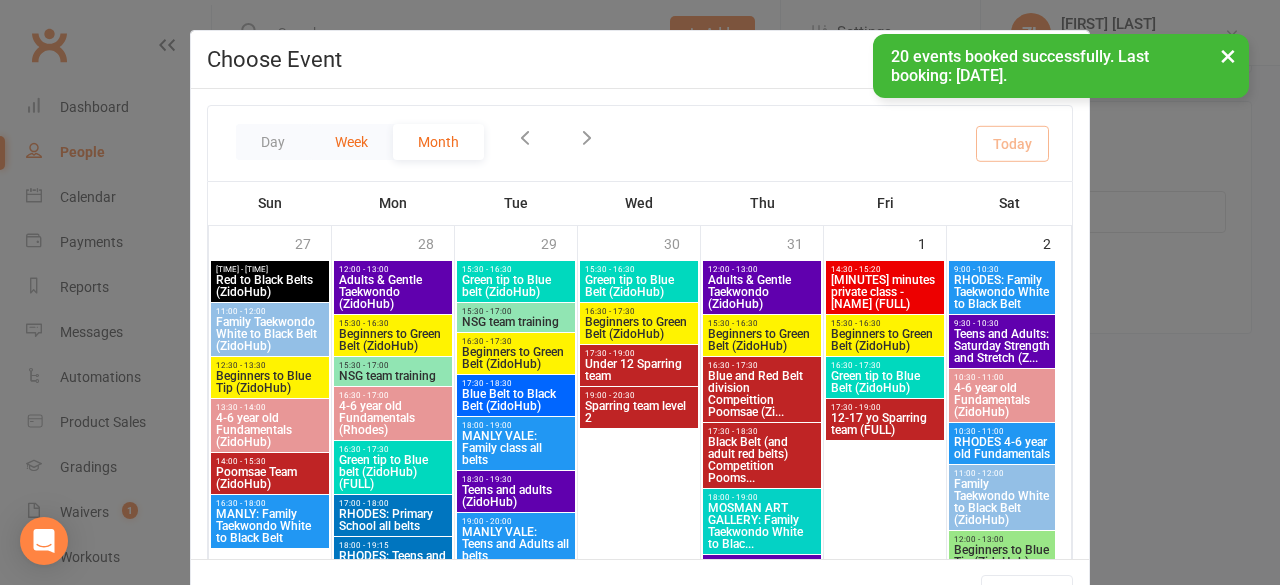click on "Week" at bounding box center [351, 142] 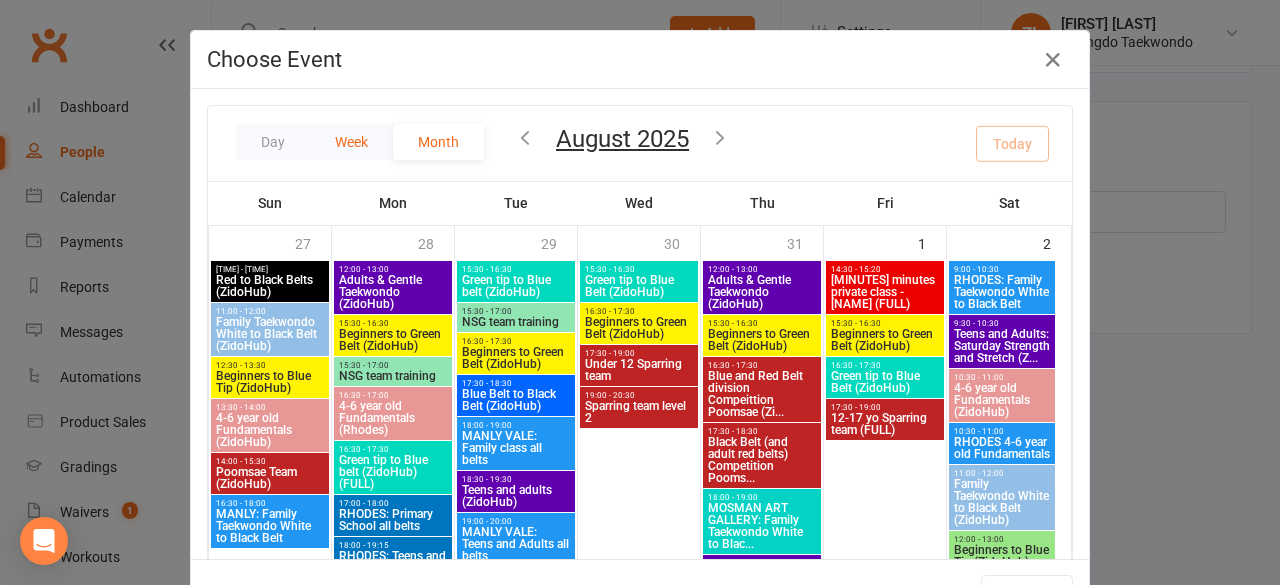 click on "Week" at bounding box center [351, 142] 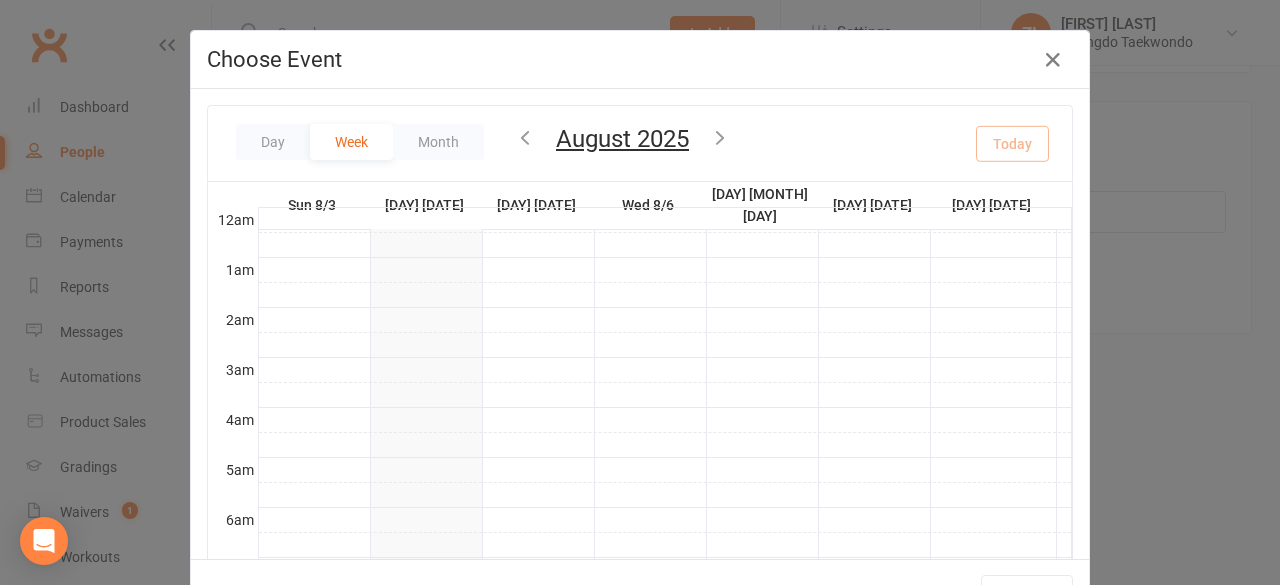 scroll, scrollTop: 445, scrollLeft: 0, axis: vertical 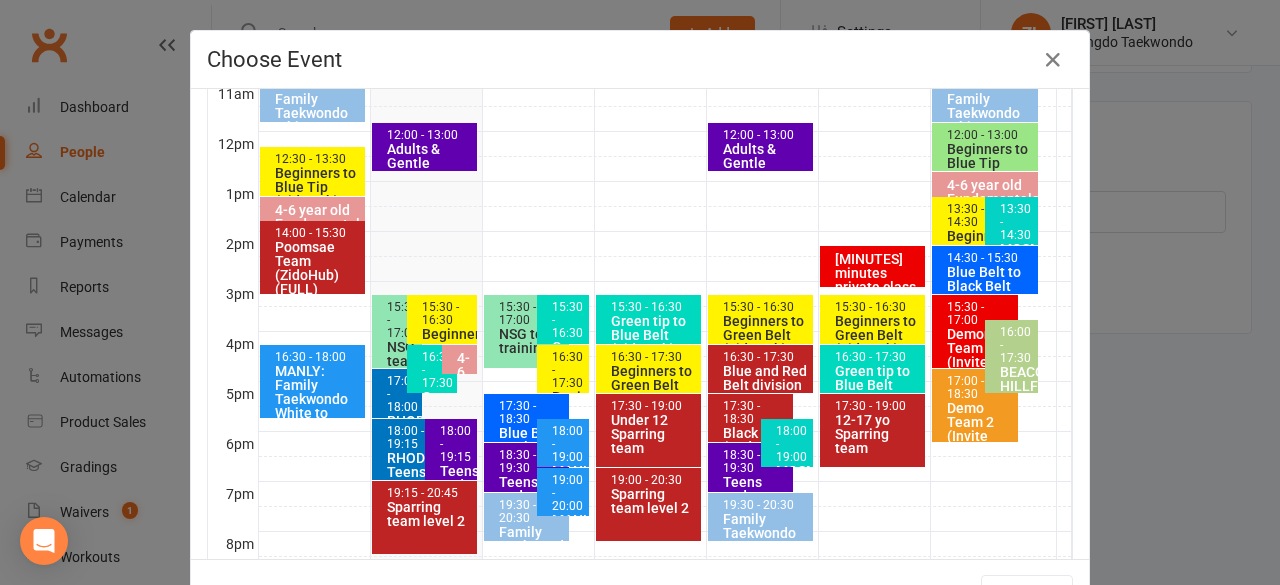 click on "18:30 - 19:30" at bounding box center [531, 462] 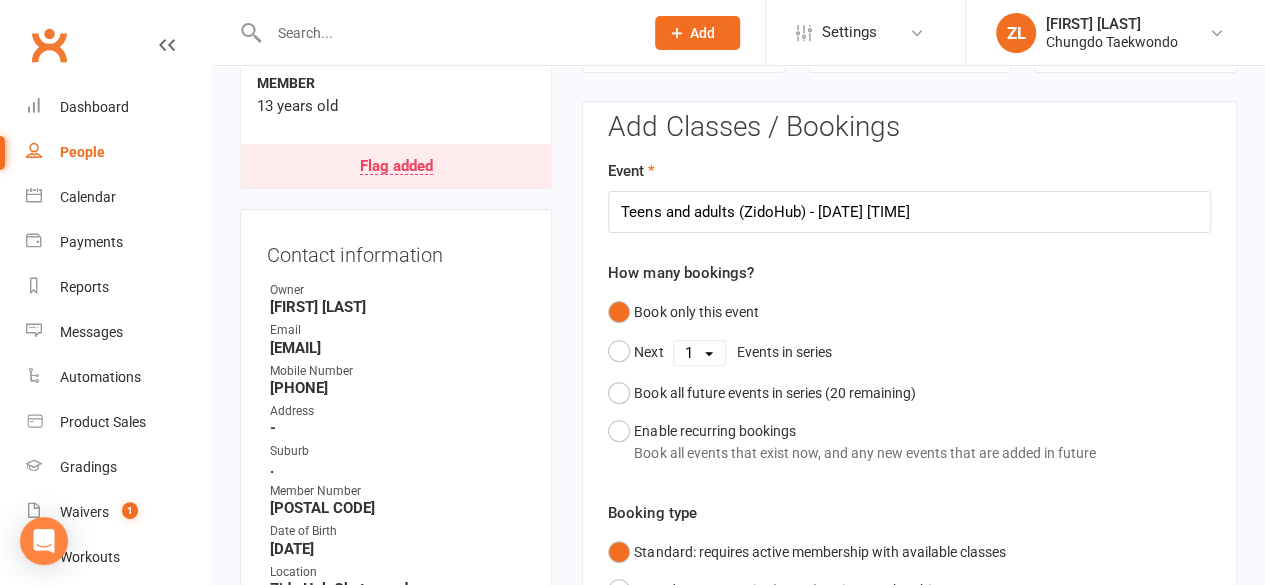 scroll, scrollTop: 682, scrollLeft: 0, axis: vertical 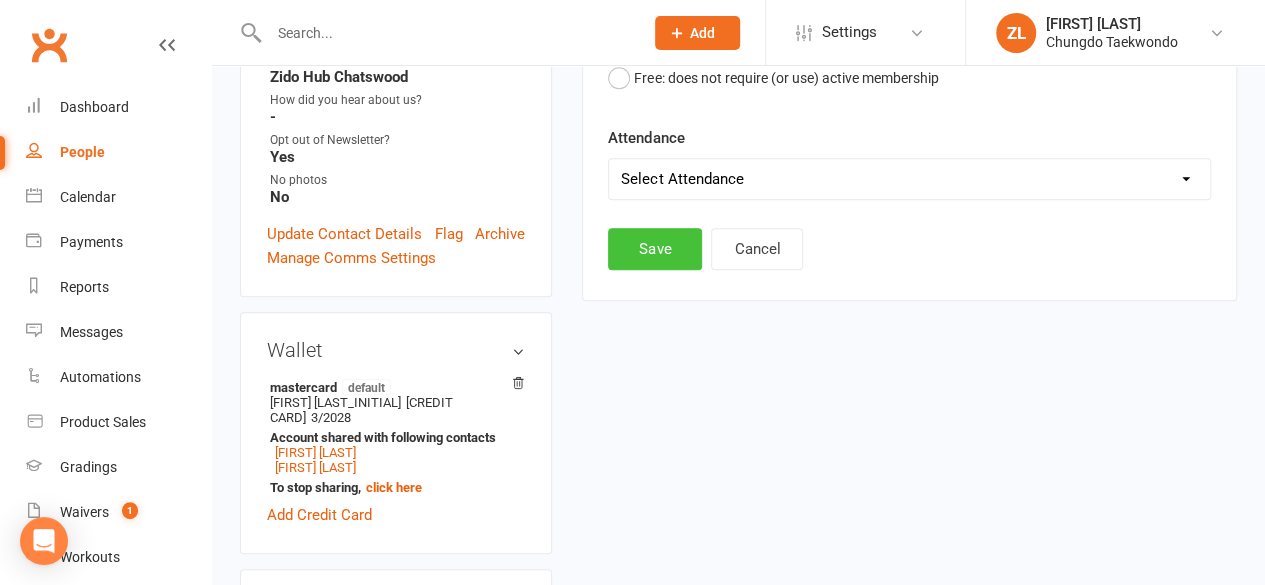 click on "Save" at bounding box center (655, 249) 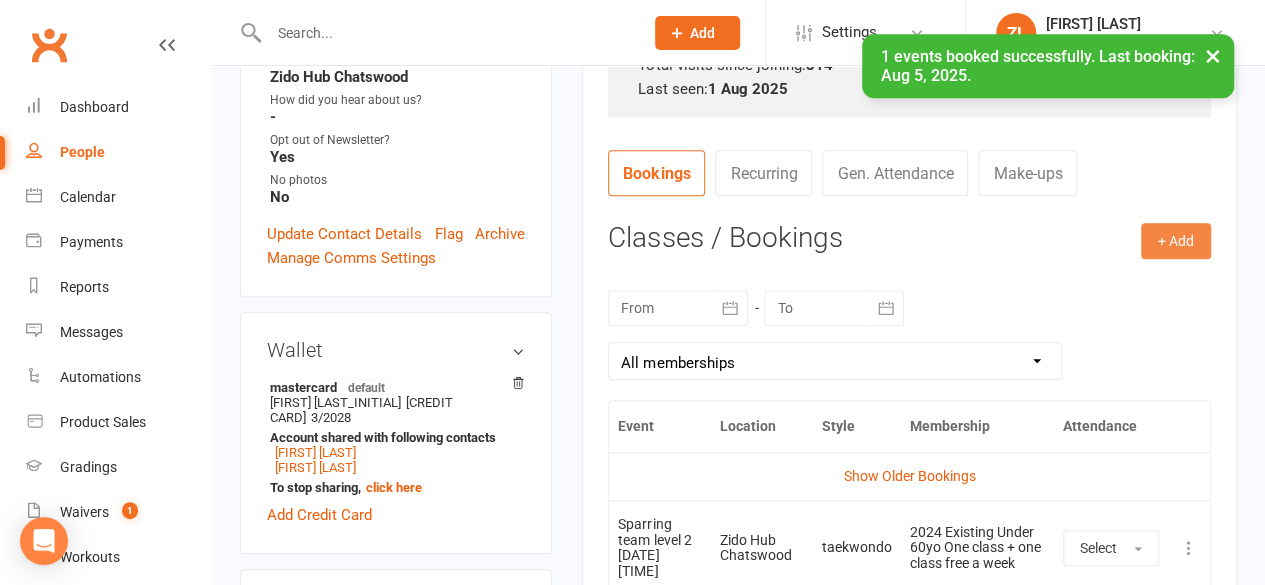 click on "+ Add" at bounding box center (1176, 241) 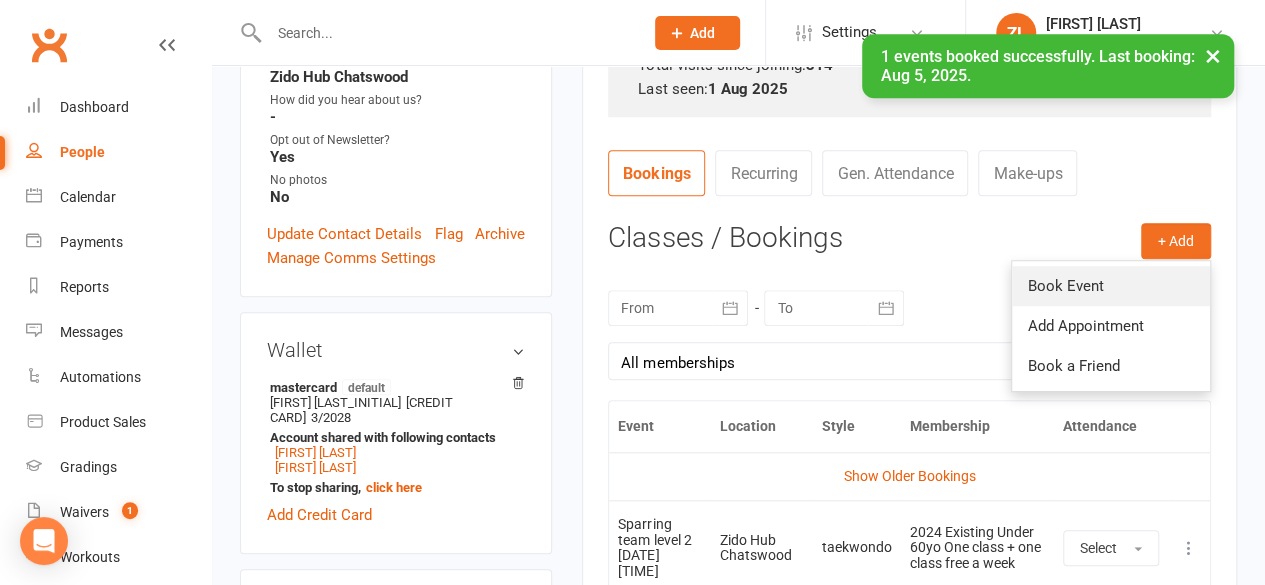 click on "Book Event" at bounding box center (1111, 286) 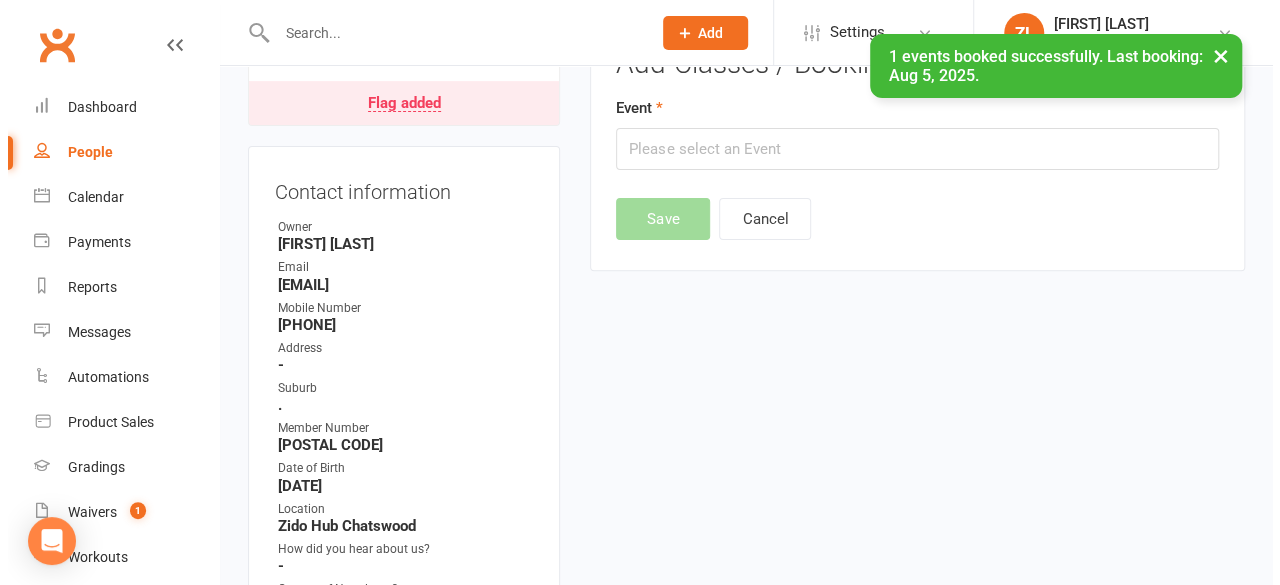 scroll, scrollTop: 170, scrollLeft: 0, axis: vertical 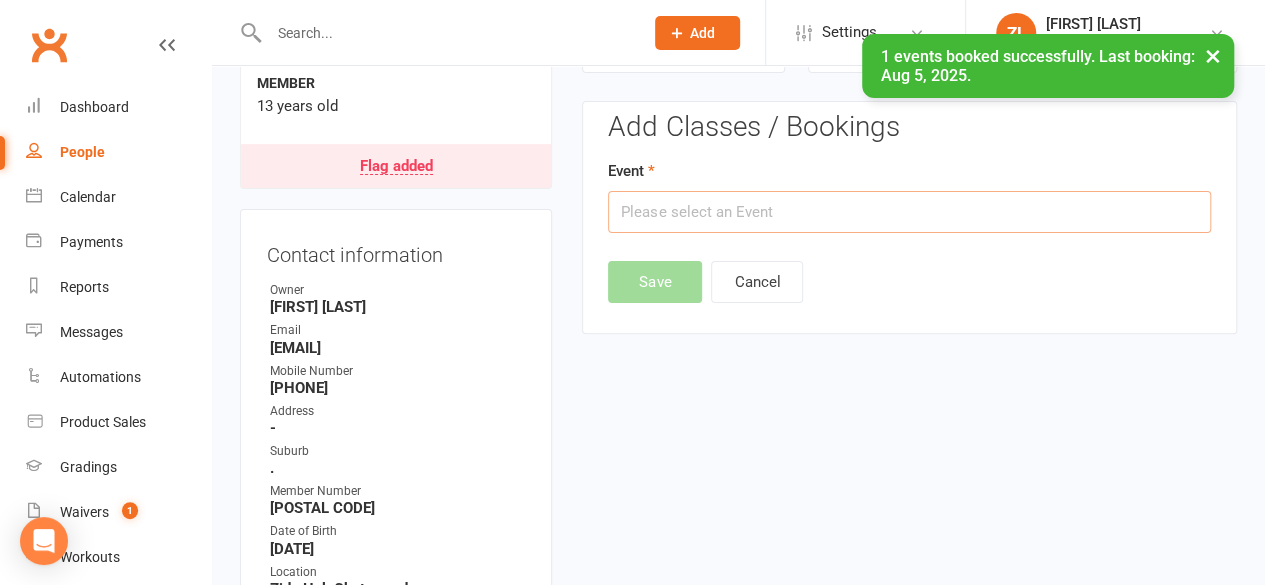 click at bounding box center [909, 212] 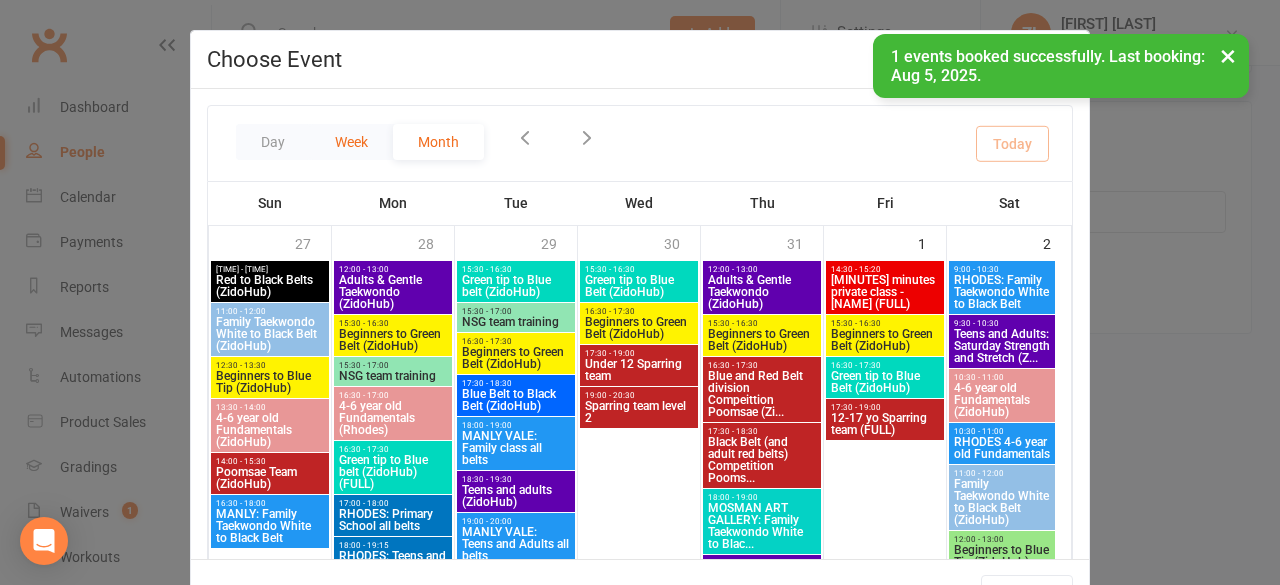 click on "Week" at bounding box center (351, 142) 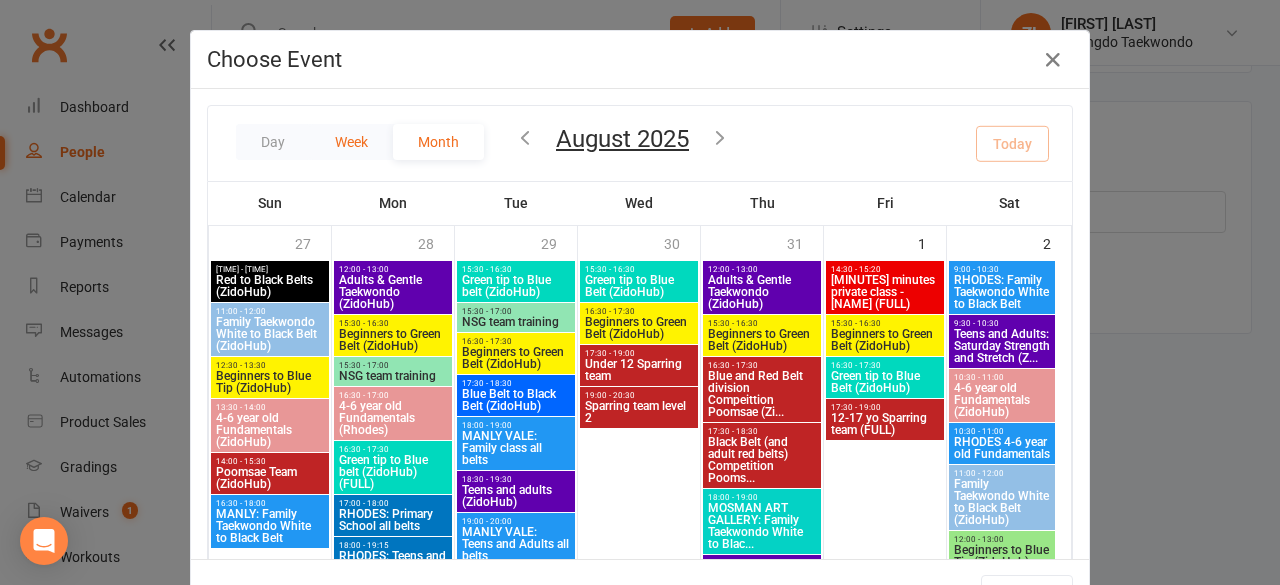 click on "Week" at bounding box center (351, 142) 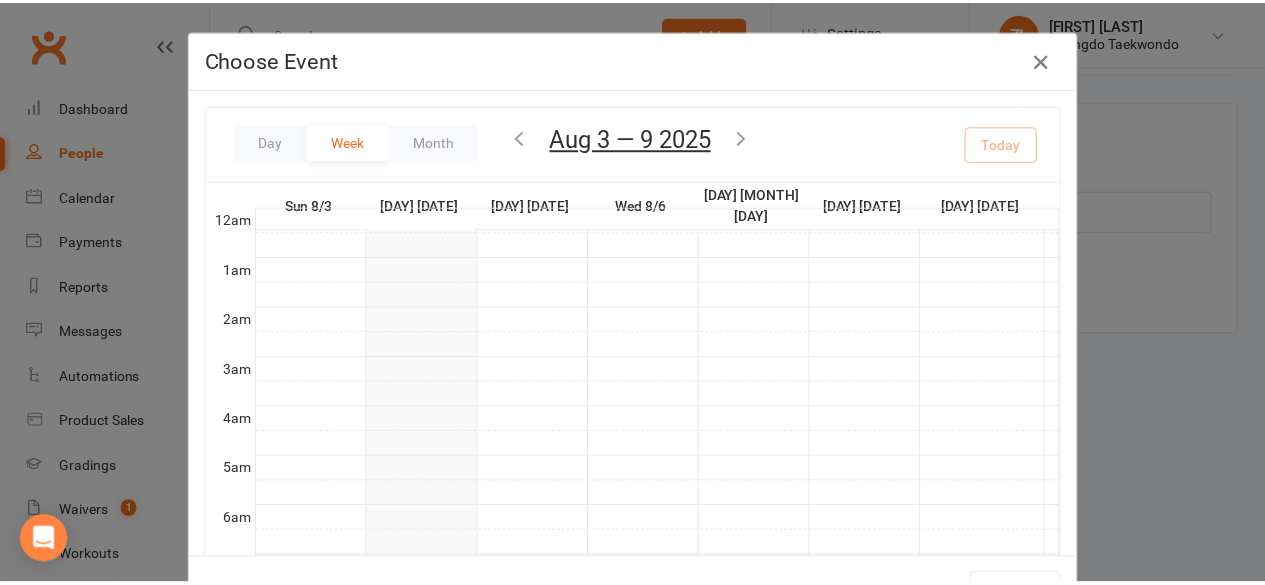 scroll, scrollTop: 445, scrollLeft: 0, axis: vertical 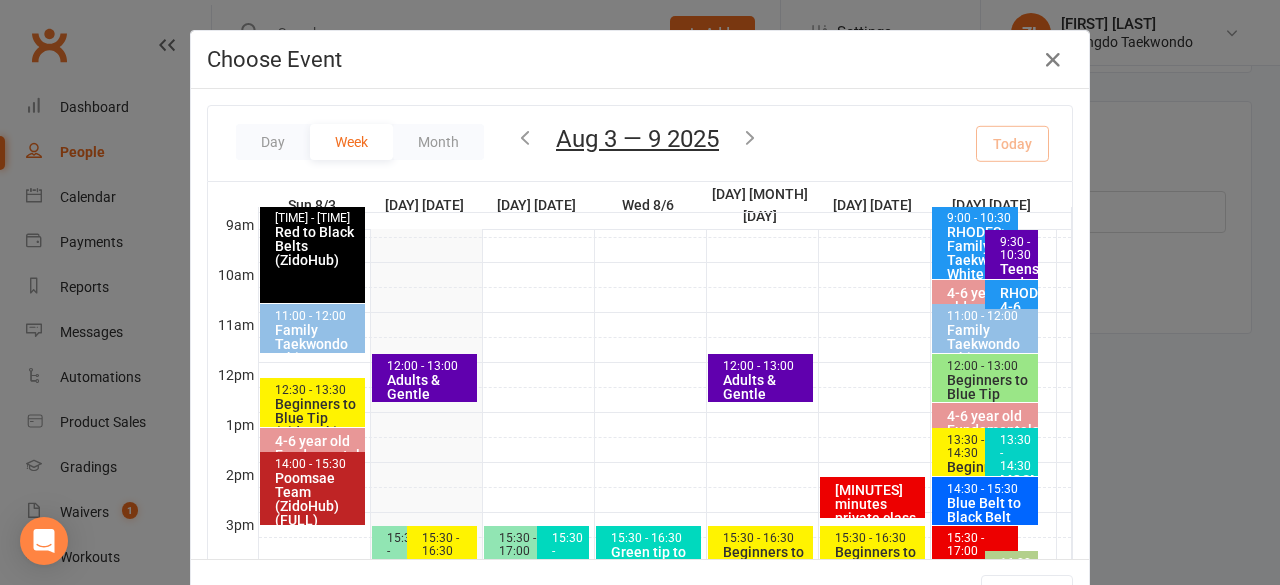 click at bounding box center (750, 137) 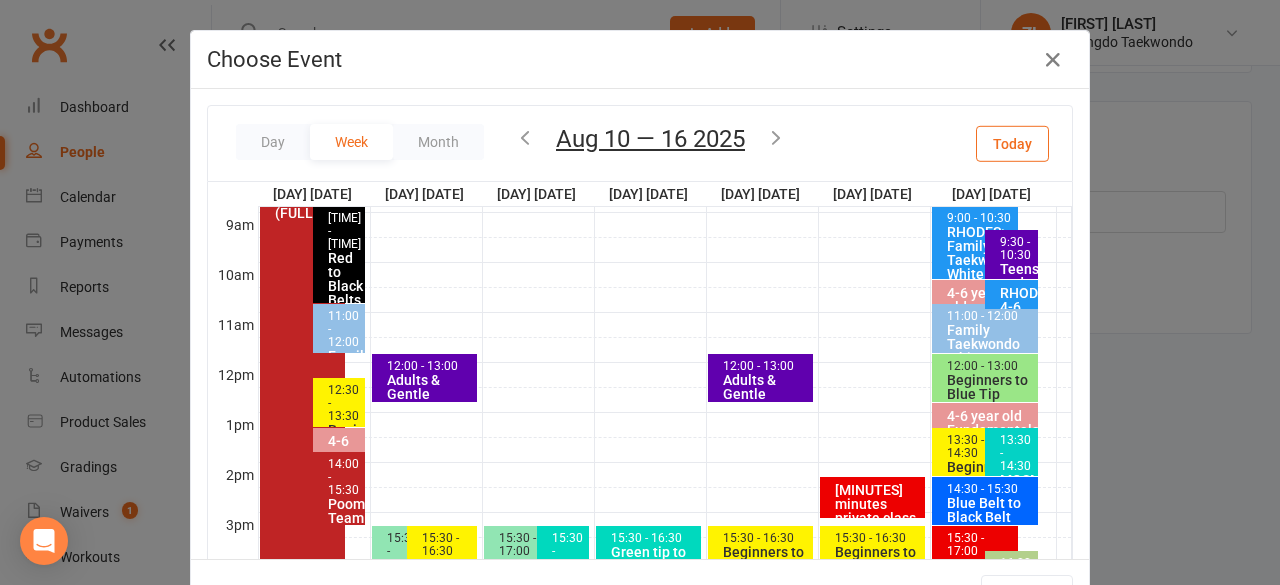 click on "Red to Black Belts (ZidoHub)" at bounding box center [344, 286] 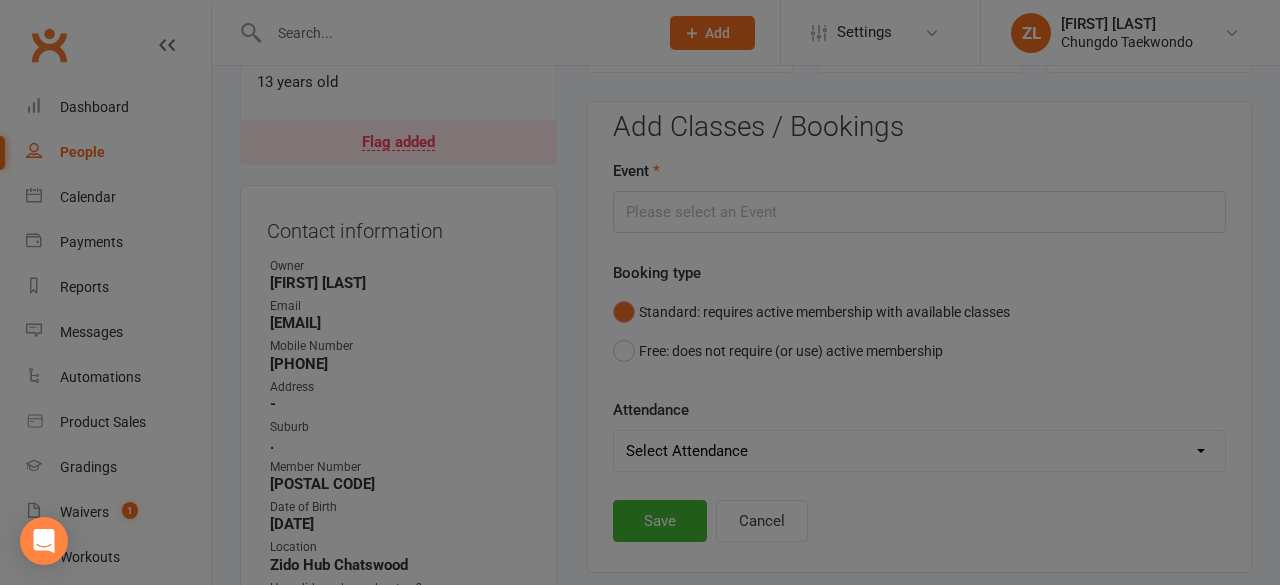 type on "Red to Black Belts (ZidoHub) - [DATE] [TIME]" 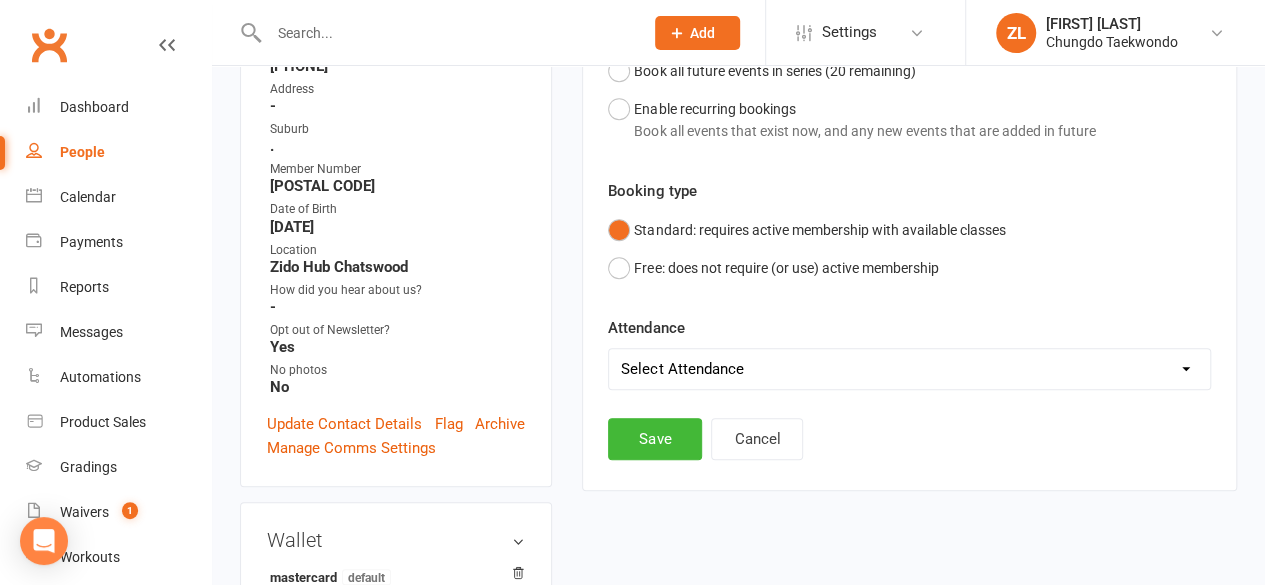 scroll, scrollTop: 488, scrollLeft: 0, axis: vertical 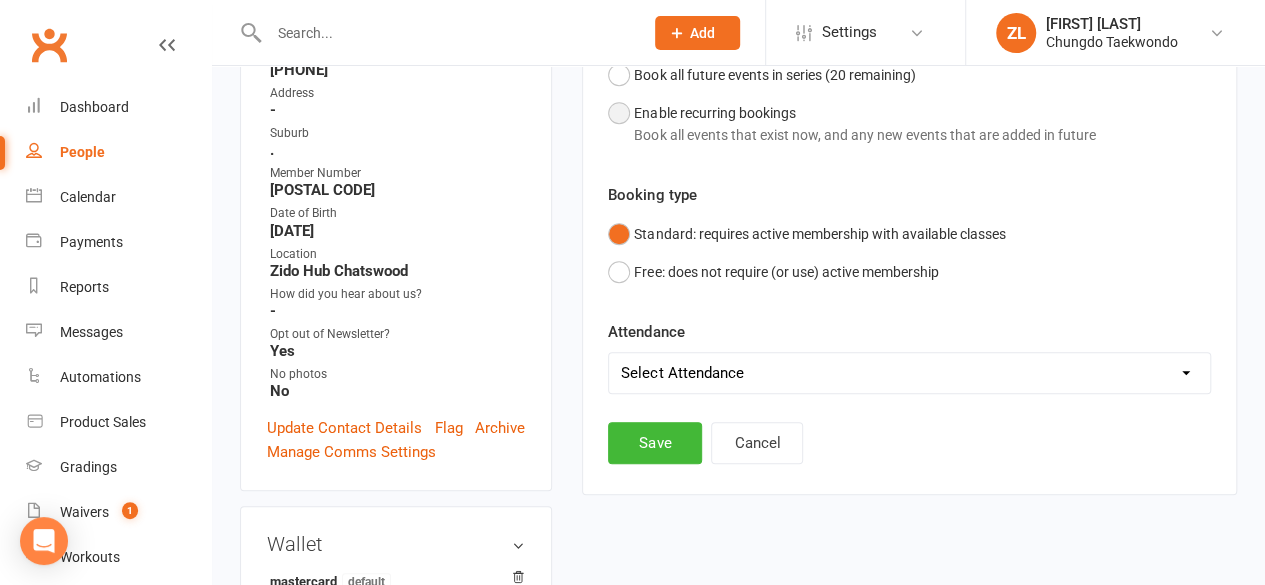 click on "Enable recurring bookings Book all events that exist now, and any new events that are added in future" at bounding box center [864, 124] 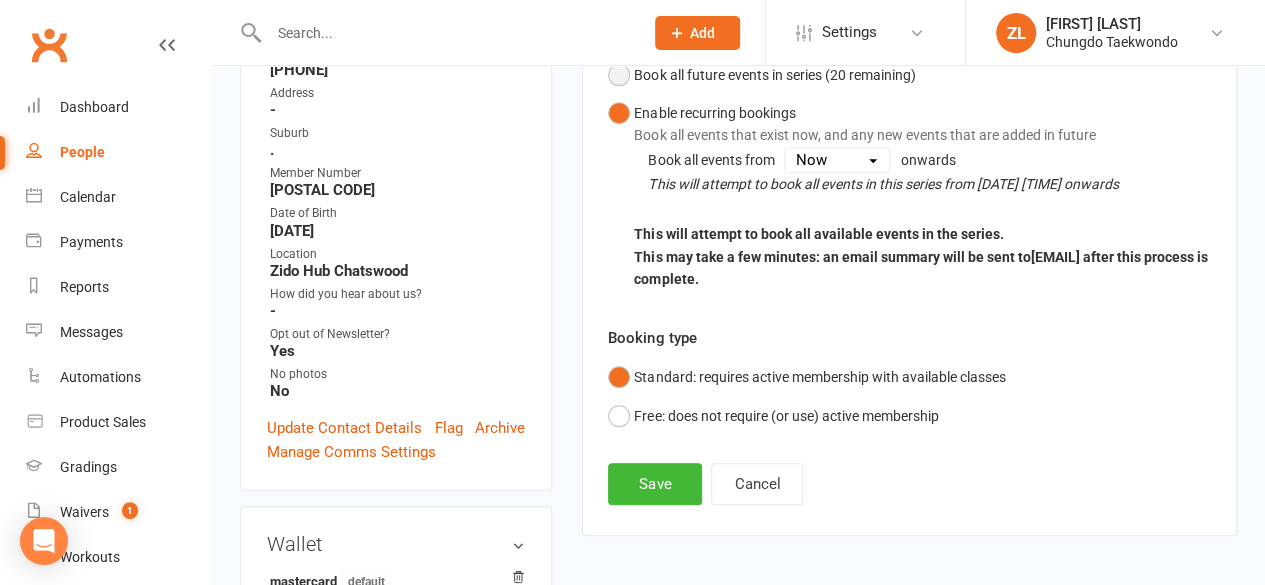 click on "Book all future events in series ( [NUMBER] remaining)" at bounding box center (774, 75) 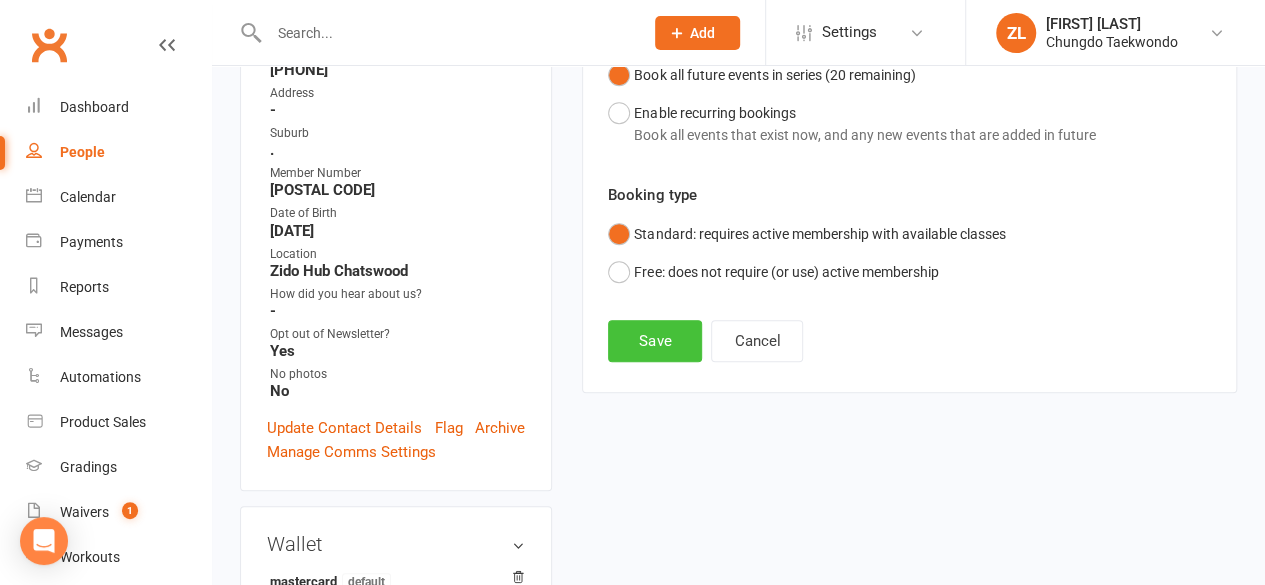 click on "Save" at bounding box center [655, 341] 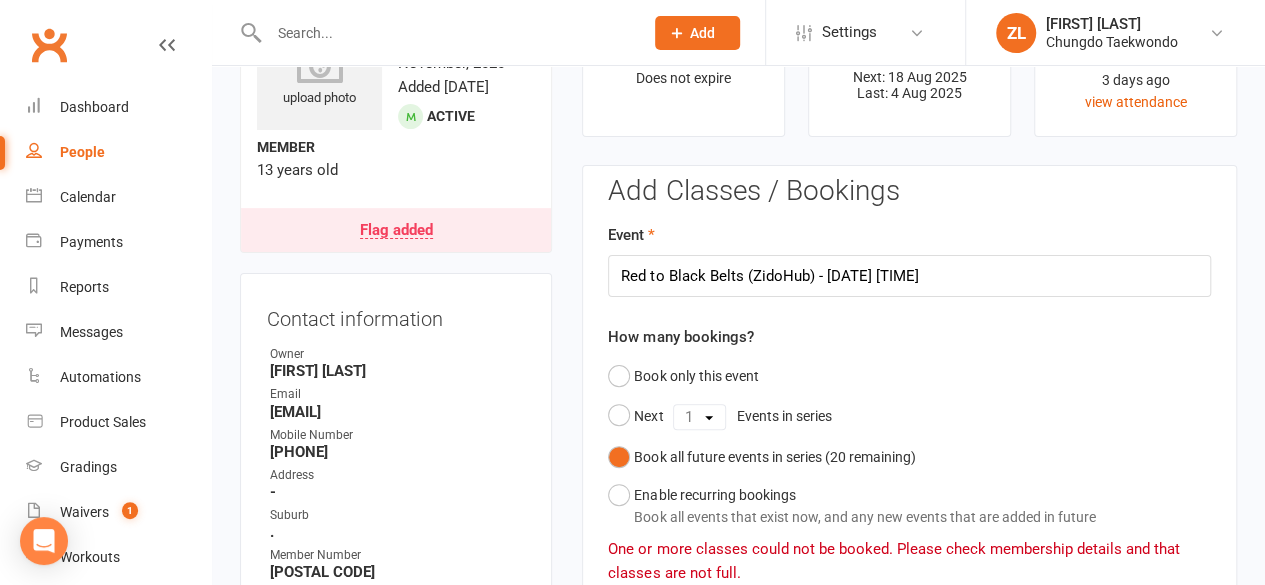 scroll, scrollTop: 848, scrollLeft: 0, axis: vertical 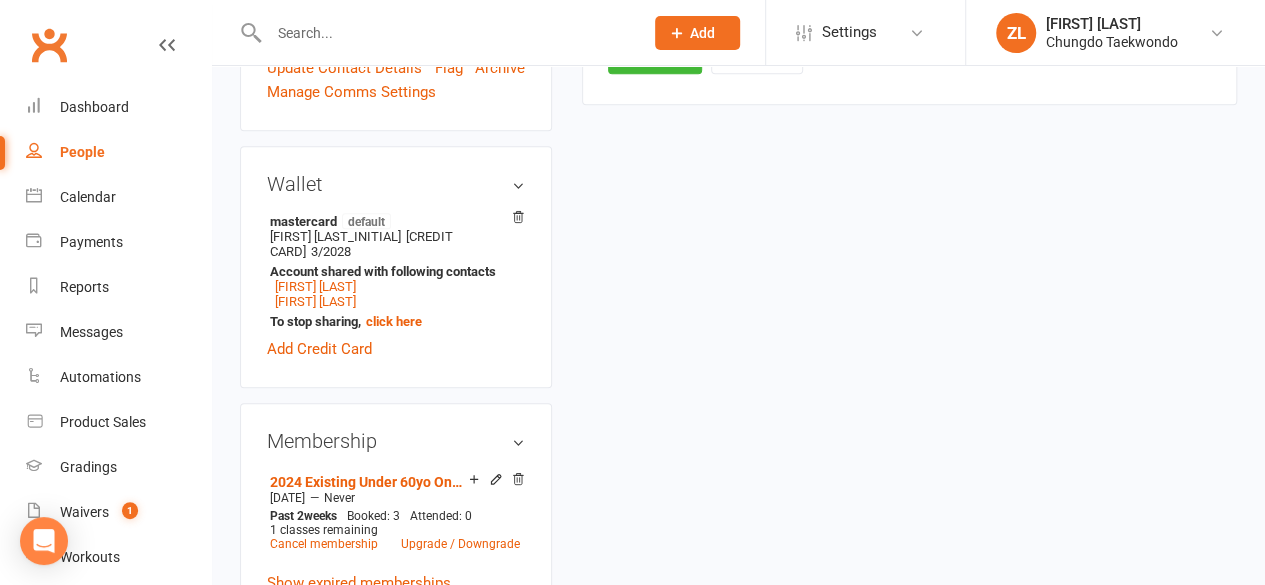 click on "upload photo [FIRST] [LAST] Activated [DATE] Added [DATE] Active member [AGE] years old Flag added Contact information Owner [FIRST] [LAST] Email [EMAIL] Mobile Number [PHONE] Address - Suburb [SUBURB] . Member Number [MEMBER NUMBER] Date of Birth [DATE] Location Zido Hub Chatswood How did you hear about us? - Opt out of Newsletter? Yes No photos No Update Contact Details Flag Archive Manage Comms Settings Wallet mastercard default [FIRST] [LAST_INITIAL] [CREDIT CARD] [EXPIRY] Account shared with following contacts [FIRST] [LAST] [FIRST] [LAST] To stop sharing, click here Add Credit Card Membership 2024 Existing Under 60yo One class + one class free a week [DATE] — Never Past [NUMBER] weeks Booked: [NUMBER] Attended: [NUMBER] [NUMBER] classes remaining Cancel membership Upgrade / Downgrade Show expired memberships Add new membership Styles Ranks taekwondo / [NUMBER] Kup Red belt Start Date: [DATE] Last Graded: [DATE] undo last grading Style attendances: [NUMBER]" at bounding box center (738, 726) 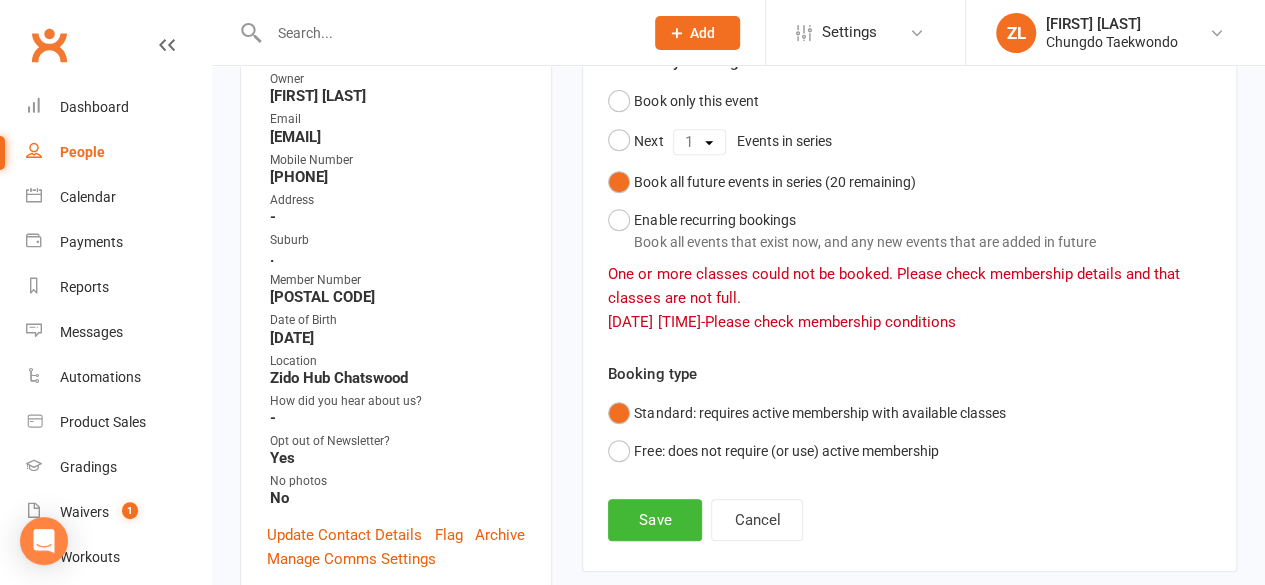scroll, scrollTop: 342, scrollLeft: 0, axis: vertical 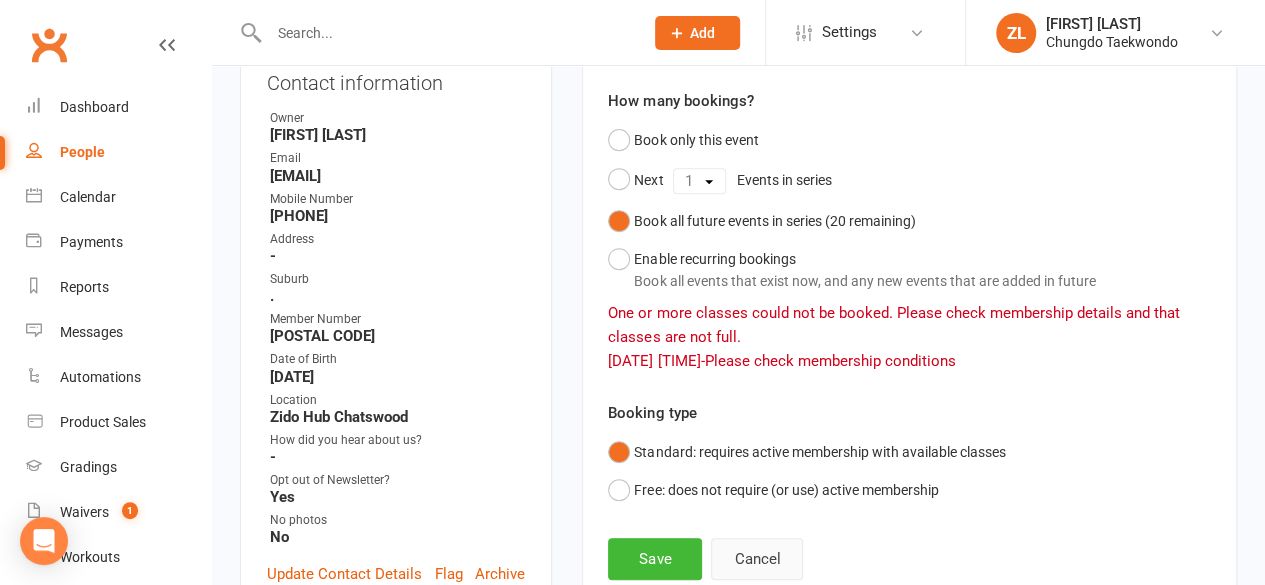 click on "Cancel" at bounding box center [757, 559] 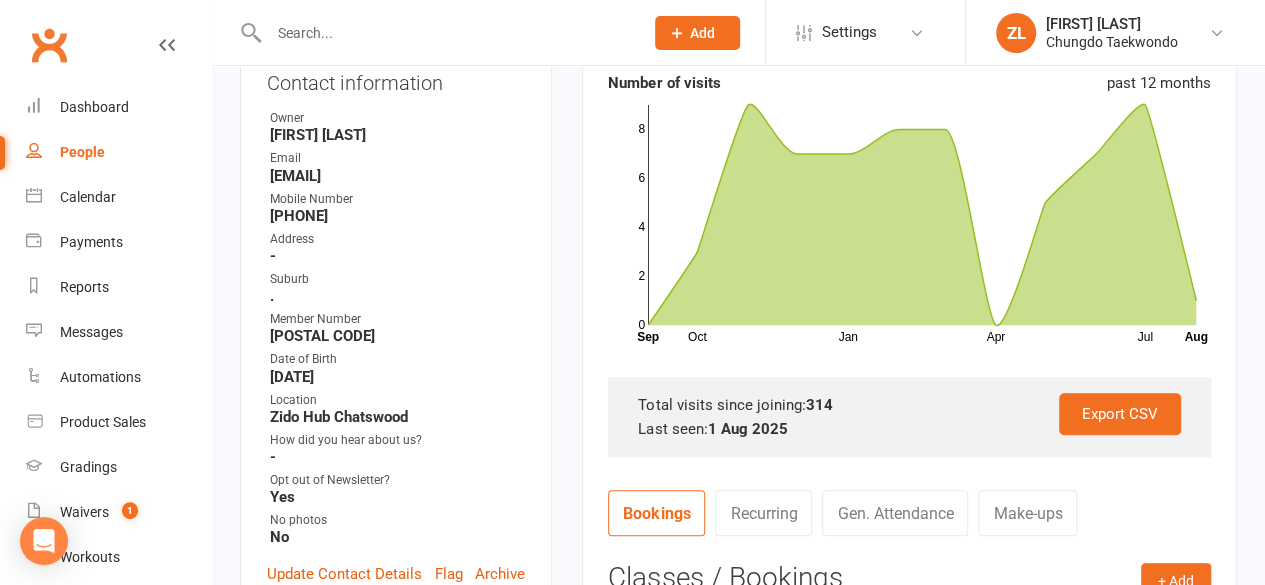 scroll, scrollTop: 854, scrollLeft: 0, axis: vertical 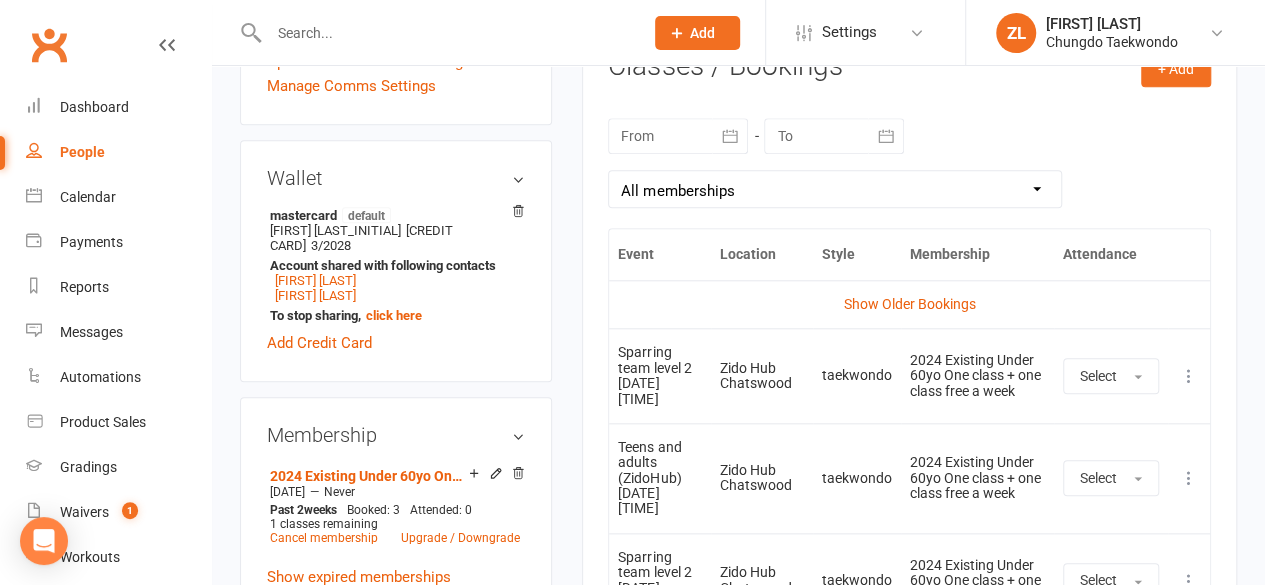 click at bounding box center (1189, 478) 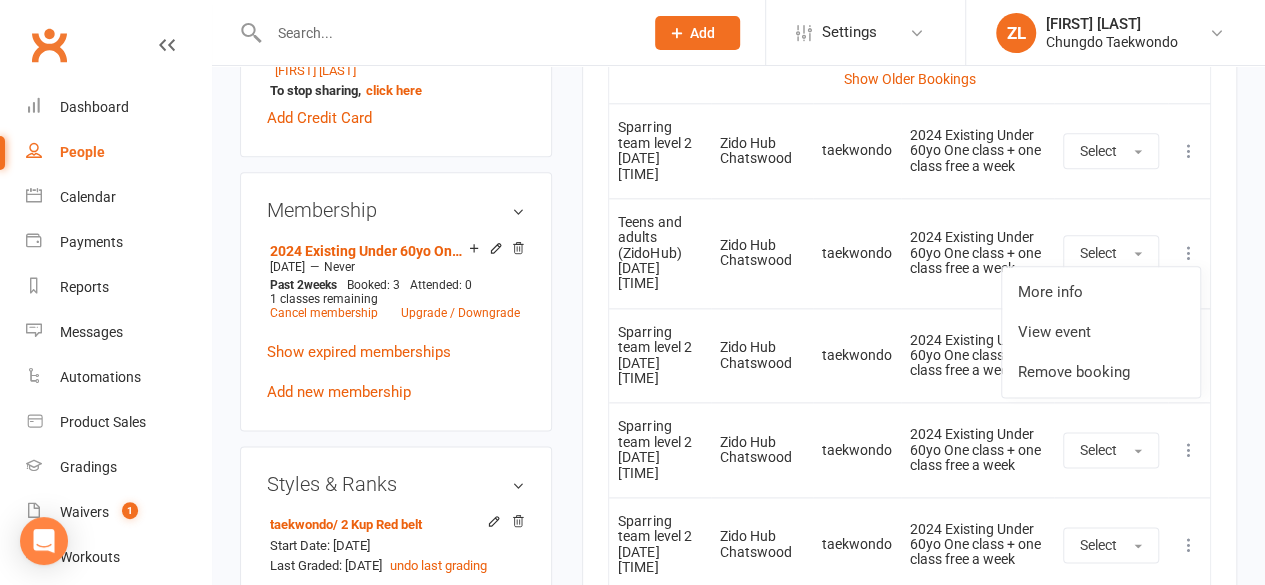 scroll, scrollTop: 1175, scrollLeft: 0, axis: vertical 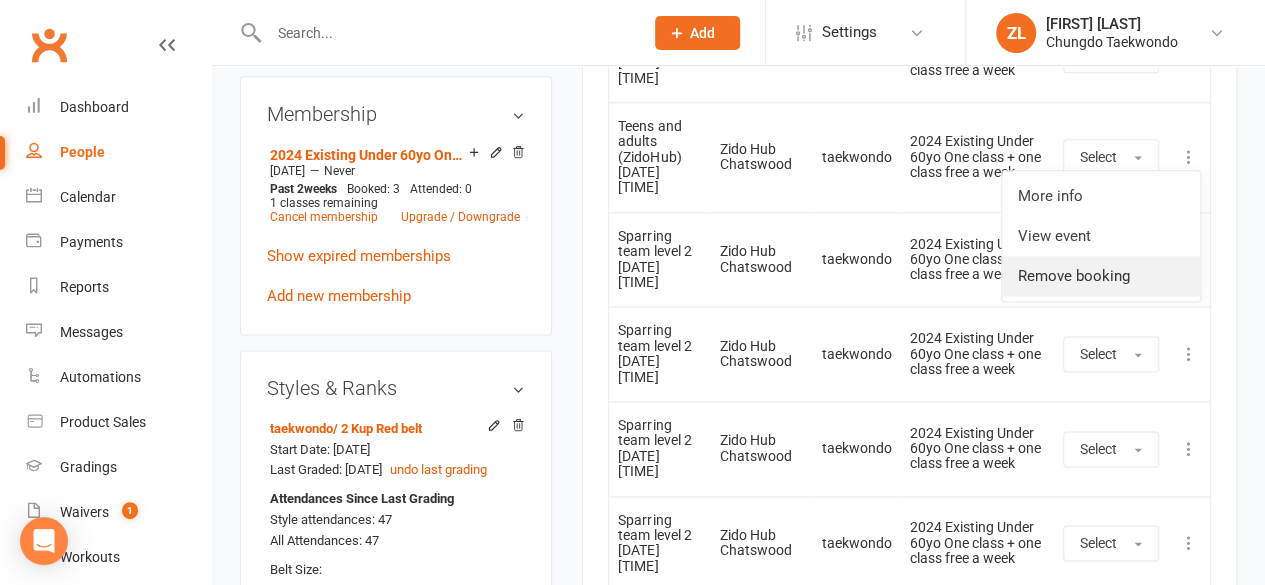 click on "Remove booking" at bounding box center (1101, 276) 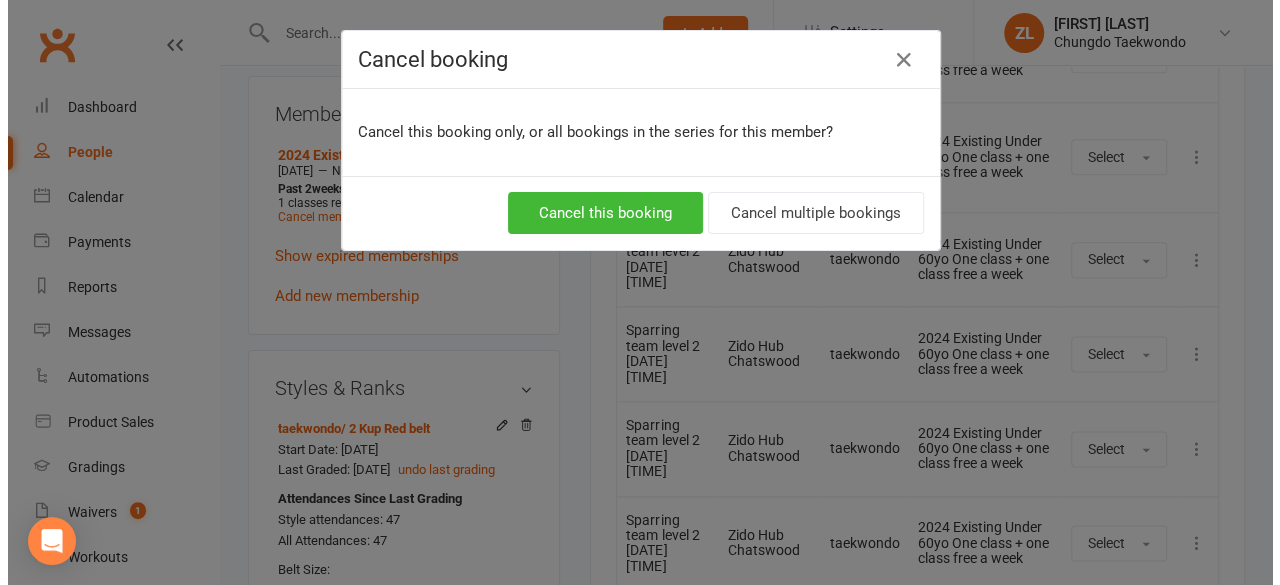 scroll, scrollTop: 1151, scrollLeft: 0, axis: vertical 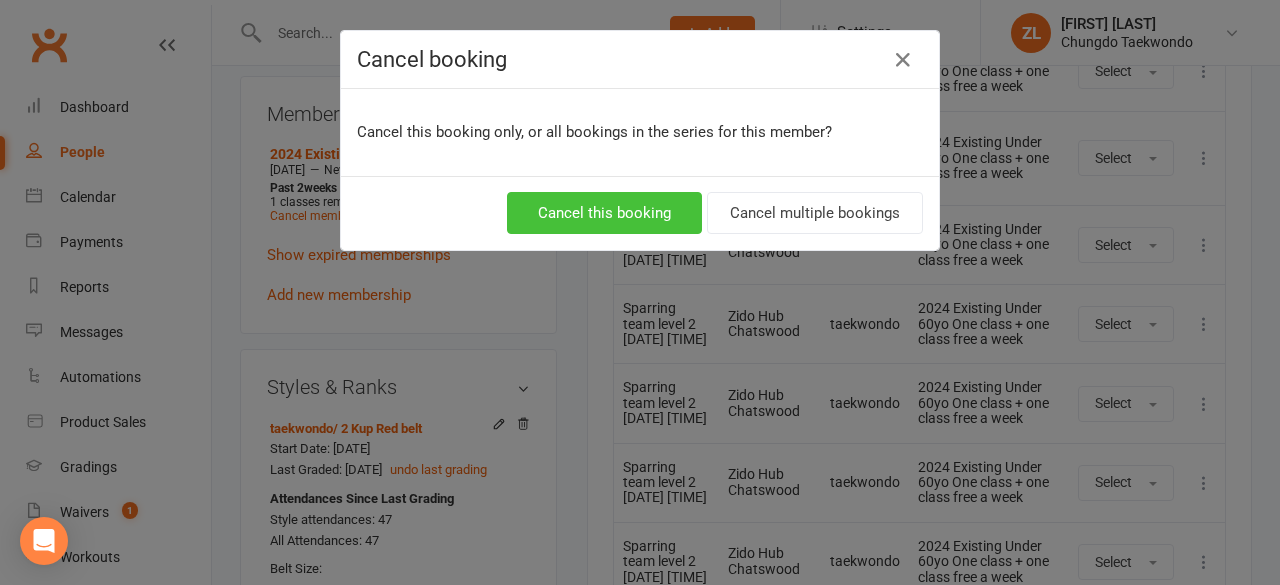 click on "Cancel this booking" at bounding box center (604, 213) 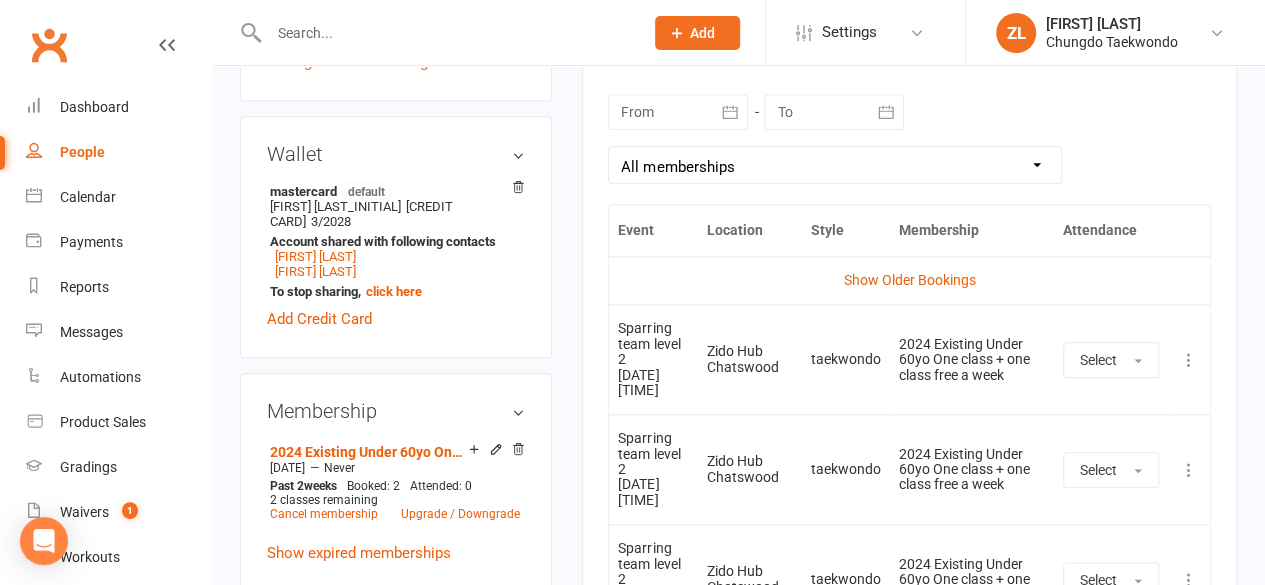 scroll, scrollTop: 847, scrollLeft: 0, axis: vertical 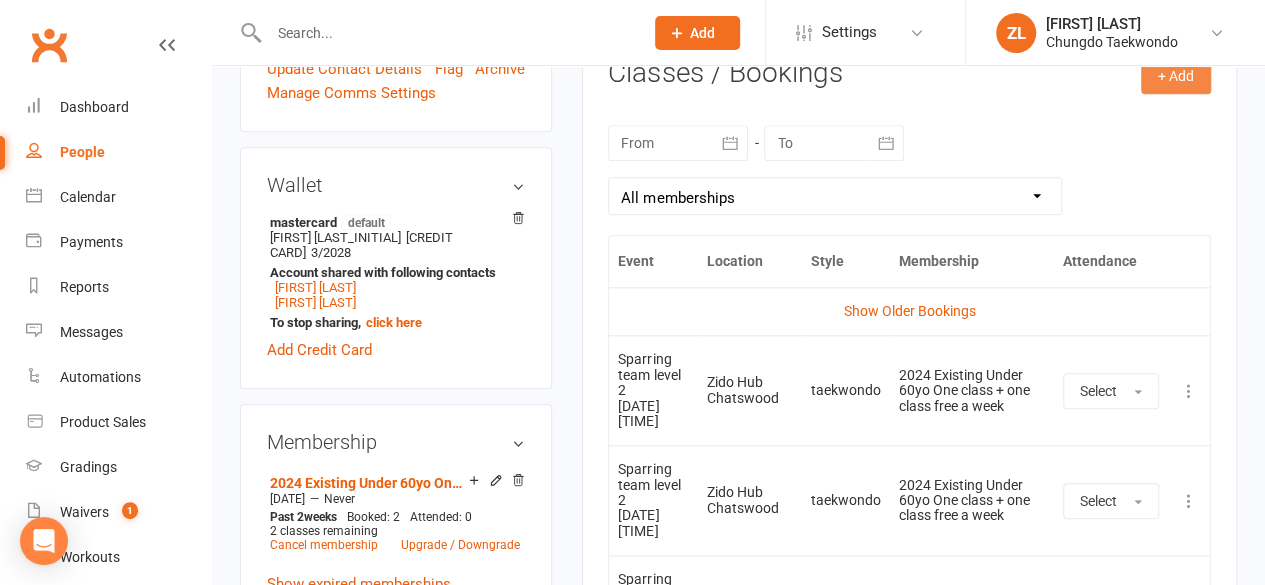 click on "+ Add" at bounding box center [1176, 76] 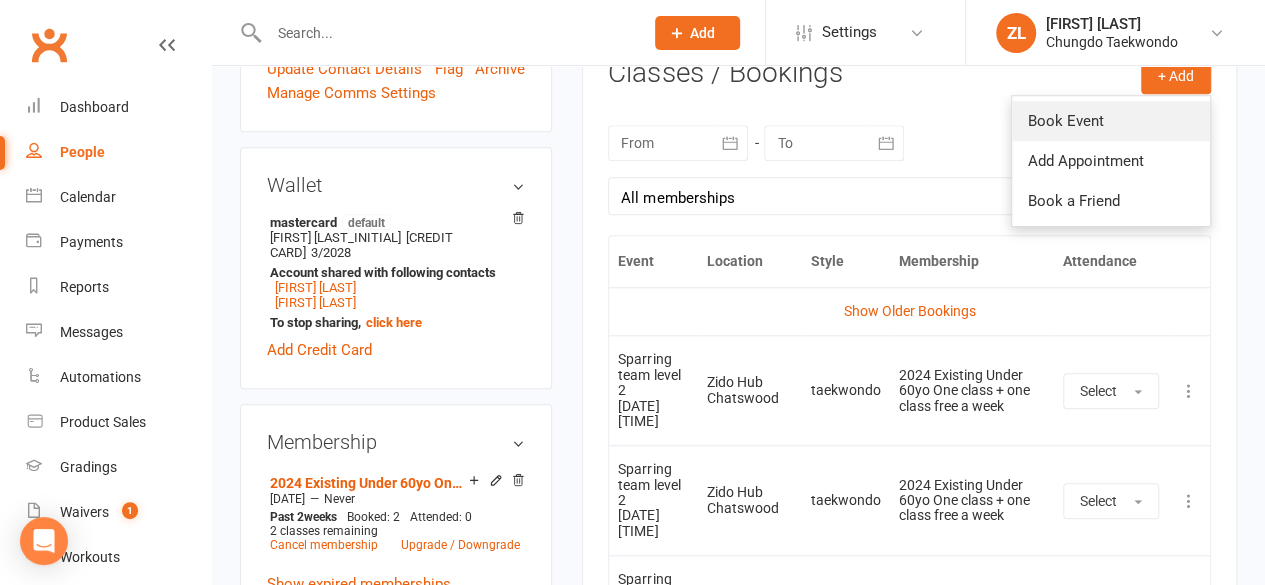 click on "Book Event" at bounding box center [1111, 121] 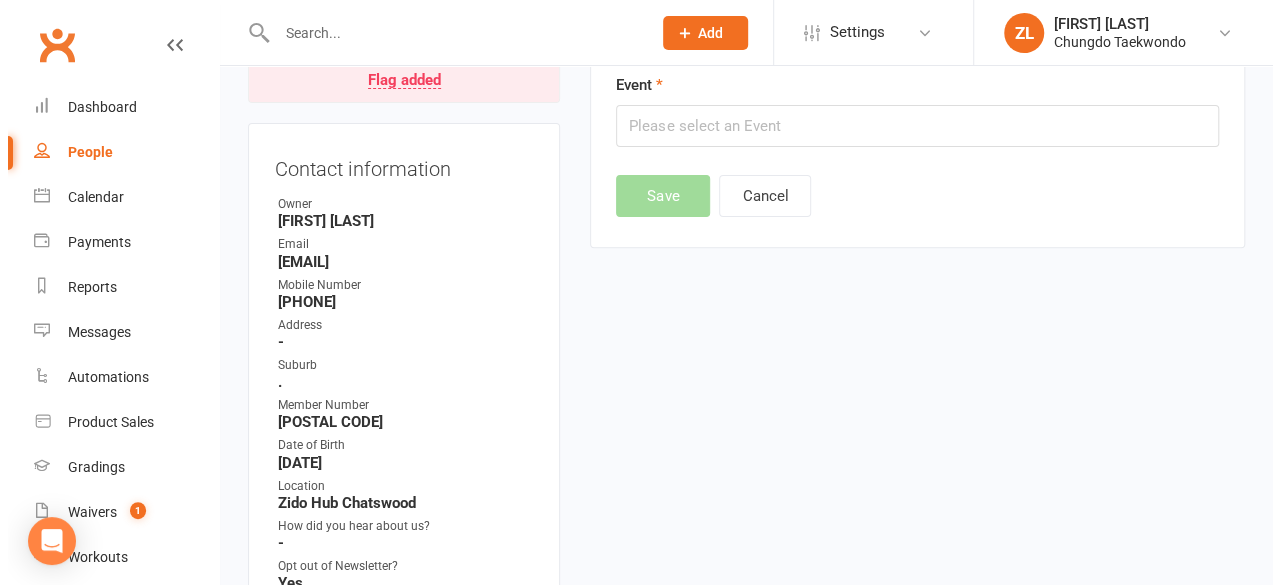 scroll, scrollTop: 170, scrollLeft: 0, axis: vertical 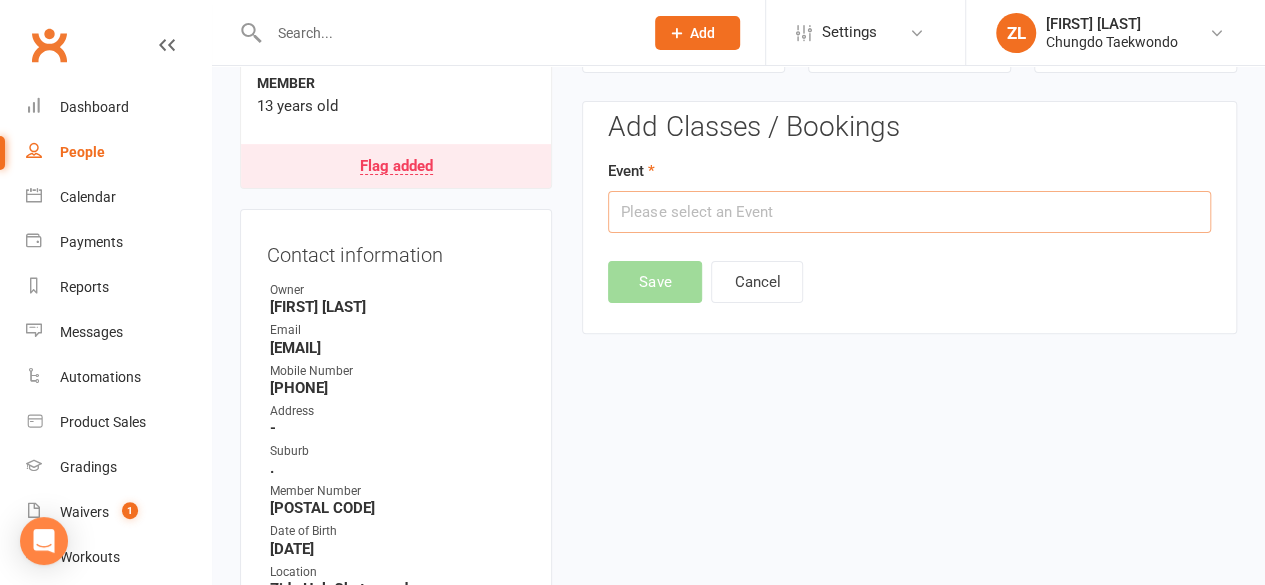 click at bounding box center (909, 212) 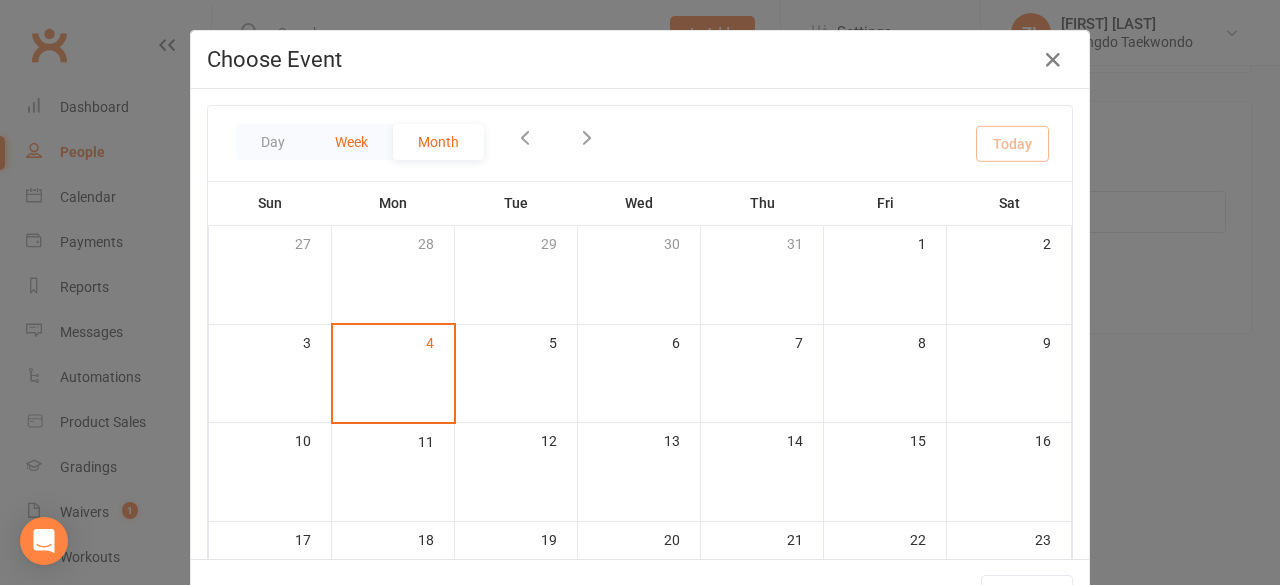 click on "Week" at bounding box center (351, 142) 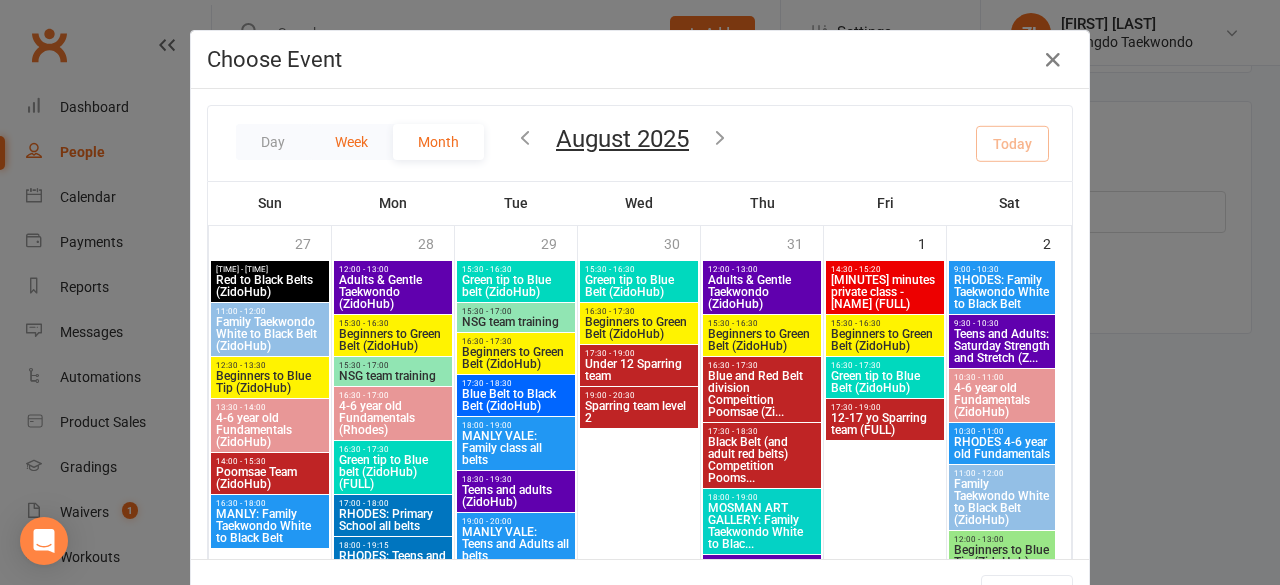 click on "Week" at bounding box center [351, 142] 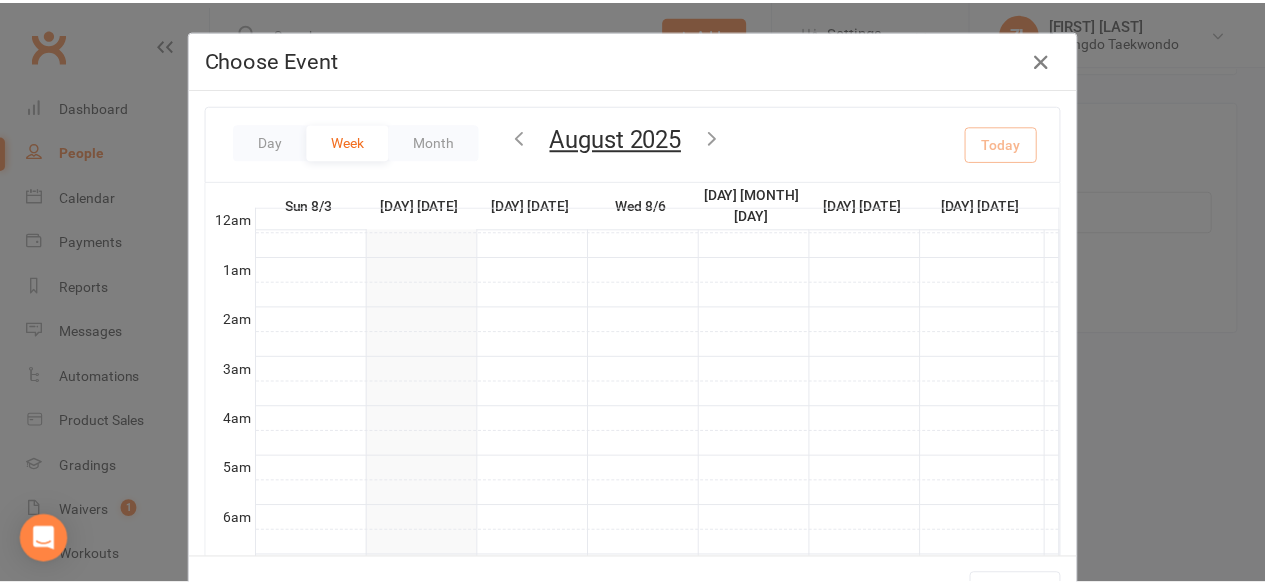 scroll, scrollTop: 445, scrollLeft: 0, axis: vertical 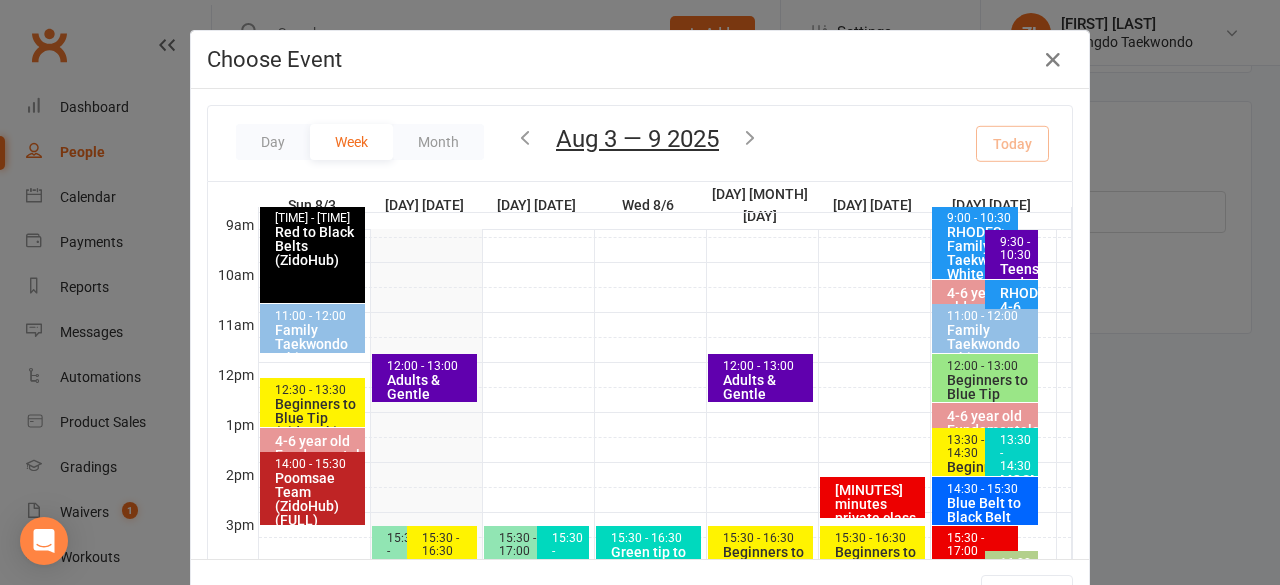 click at bounding box center [750, 137] 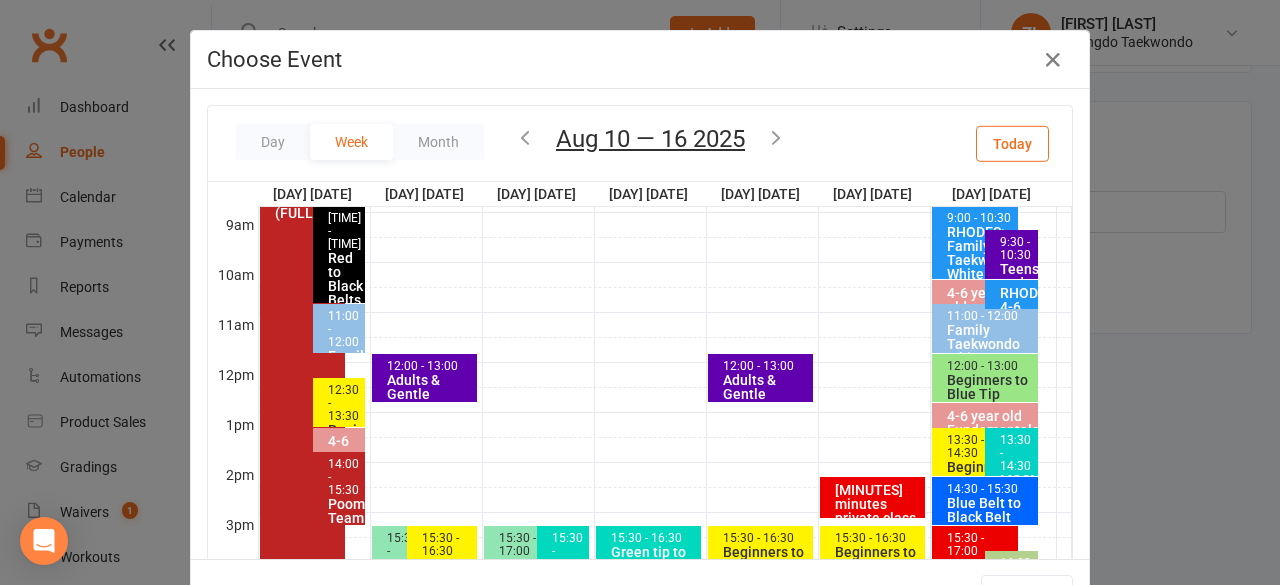 click on "Red to Black Belts (ZidoHub)" at bounding box center [344, 286] 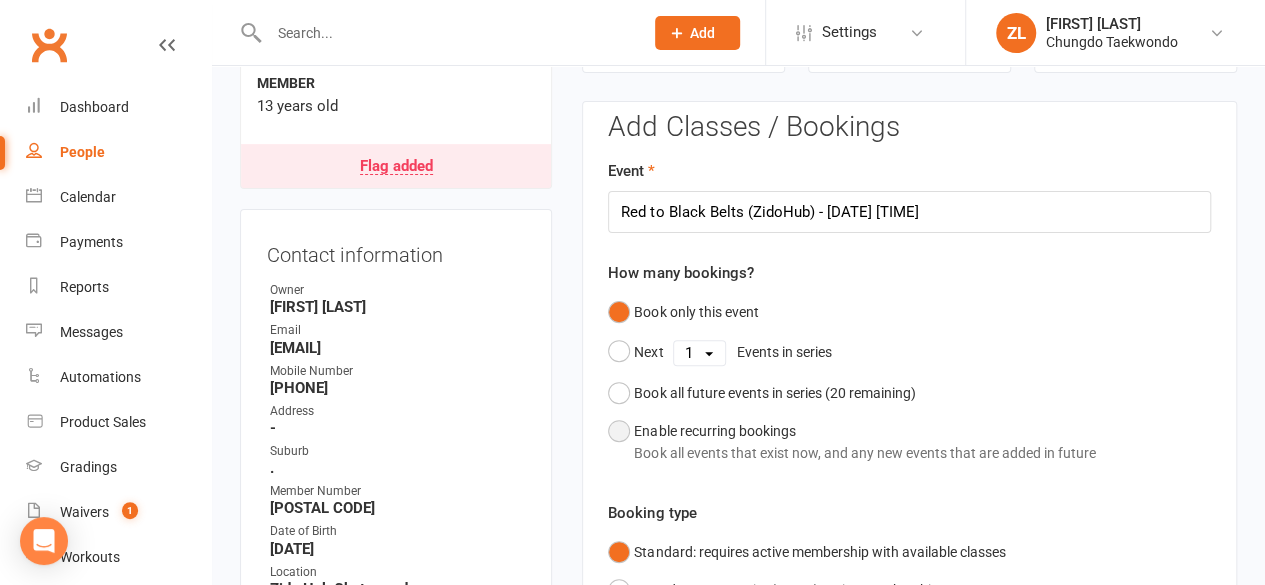 click on "Enable recurring bookings Book all events that exist now, and any new events that are added in future" at bounding box center (864, 442) 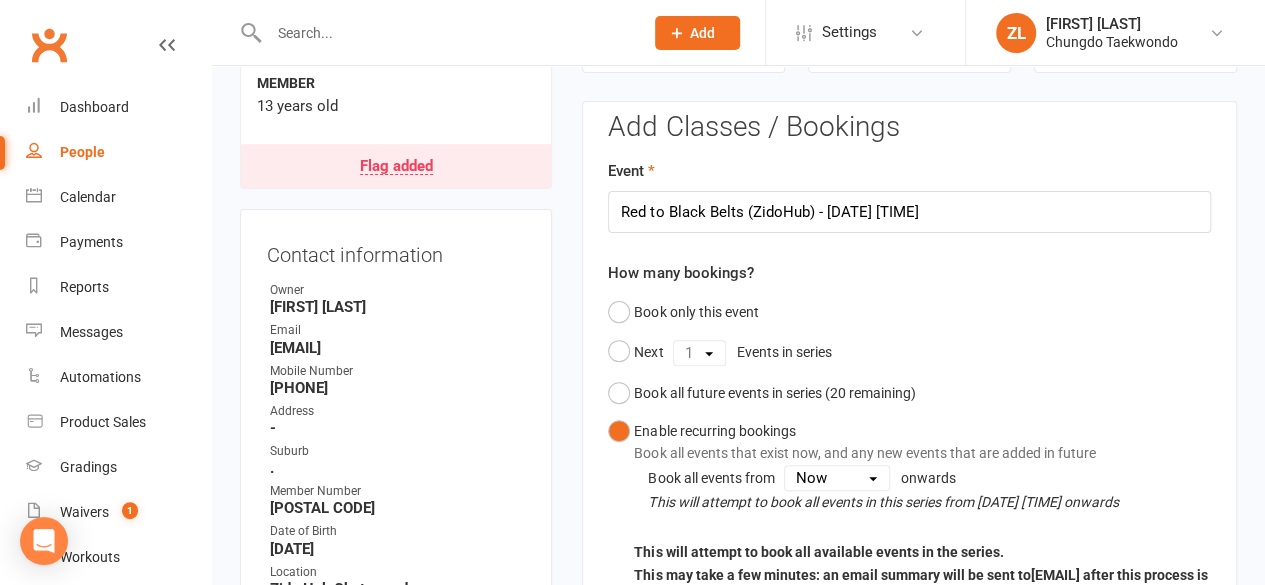 click on "Book only this event Next [NUMBER] [NUMBER] [NUMBER] [NUMBER] [NUMBER] [NUMBER] [NUMBER] [NUMBER] [NUMBER] [NUMBER] [NUMBER] [NUMBER] [NUMBER] [NUMBER] [NUMBER] [NUMBER] [NUMBER] [NUMBER] [NUMBER] [NUMBER] Events in series Book all future events in series ( [NUMBER] remaining) Enable recurring bookings Book all events that exist now, and any new events that are added in future Book all events from This event Now onwards This will attempt to book all events in this series from [DATE] [TIME] onwards This will attempt to book all available events in the series. This may take a few minutes: an email summary will be sent to [EMAIL] after this process is complete." at bounding box center (909, 454) 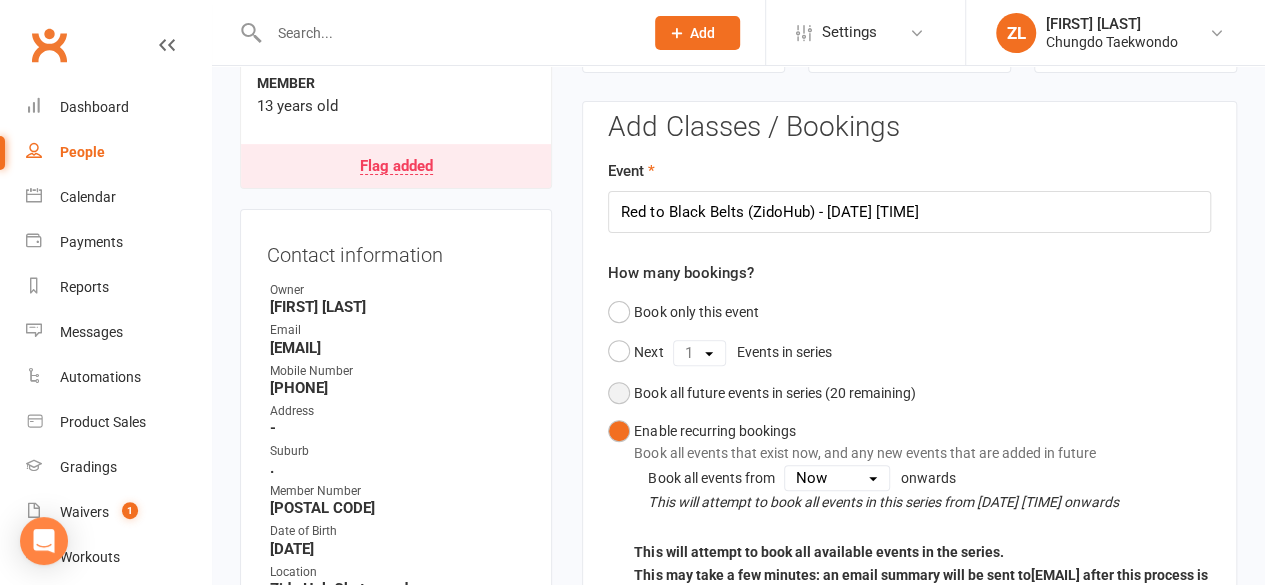 click on "Book all future events in series ( [NUMBER] remaining)" at bounding box center [774, 393] 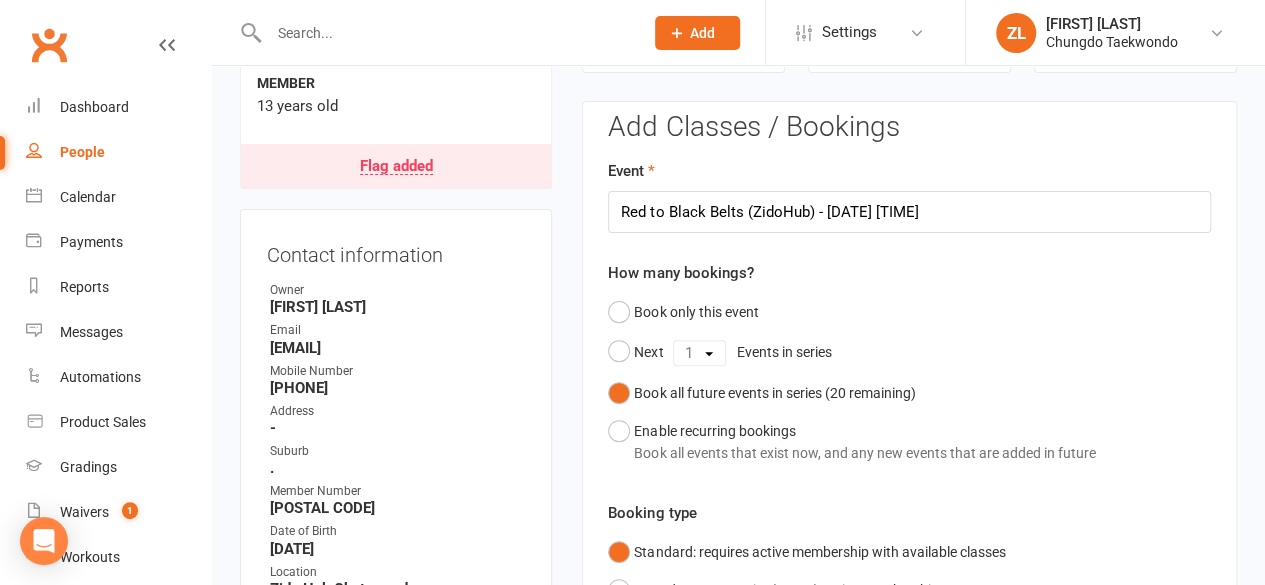 scroll, scrollTop: 682, scrollLeft: 0, axis: vertical 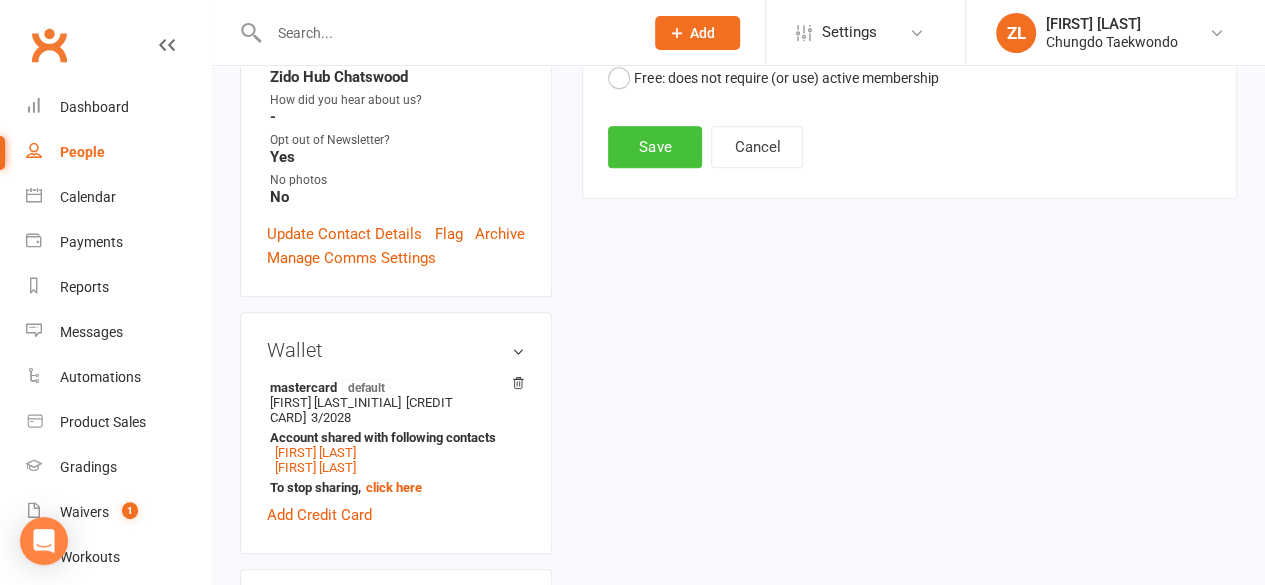 click on "Save" at bounding box center (655, 147) 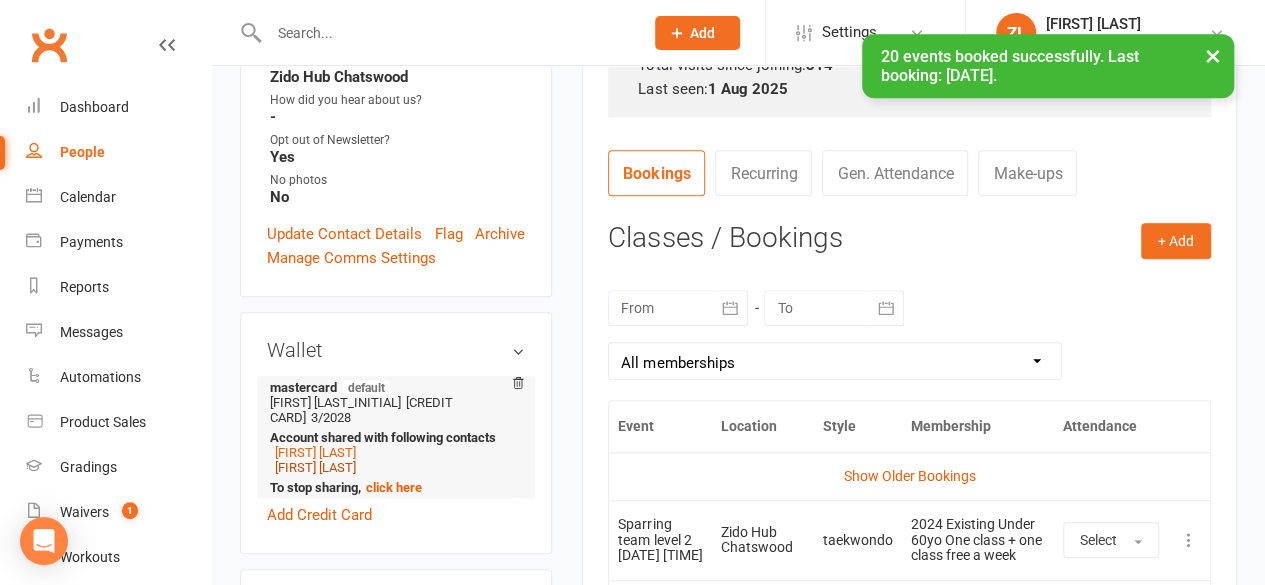 click on "[FIRST] [LAST]" at bounding box center (315, 467) 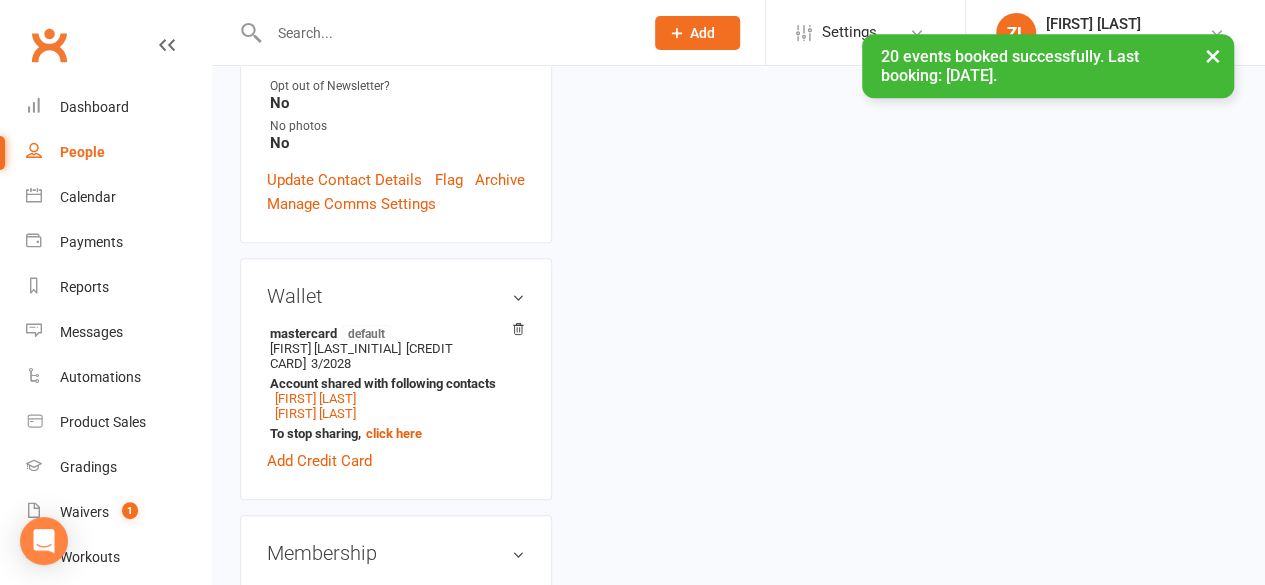 scroll, scrollTop: 0, scrollLeft: 0, axis: both 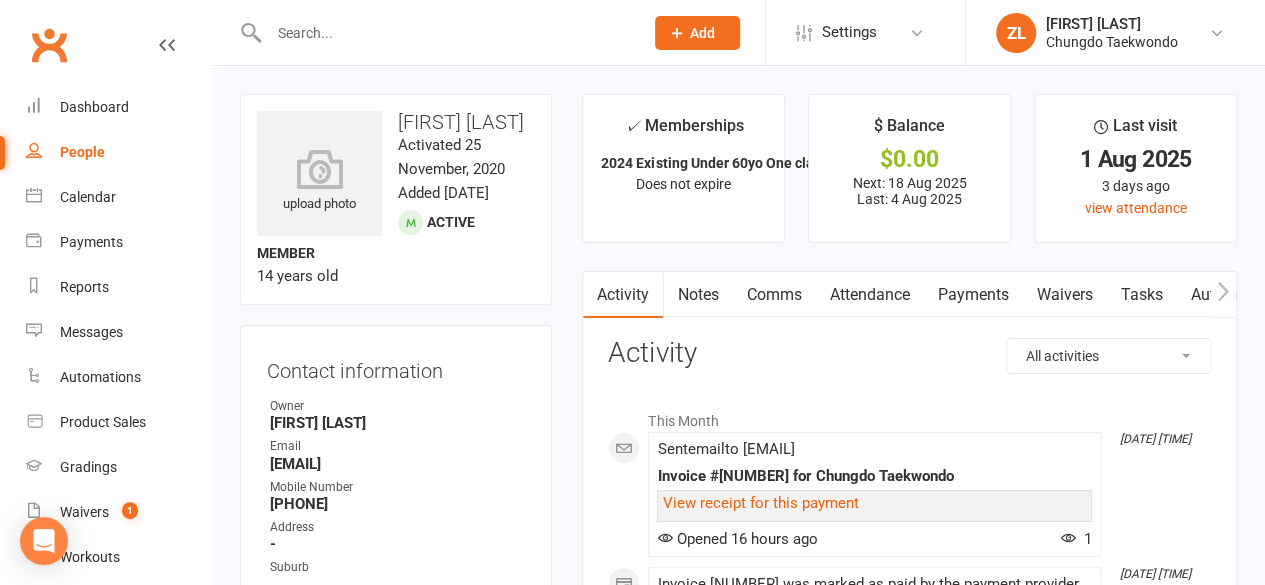 click on "Attendance" at bounding box center [869, 295] 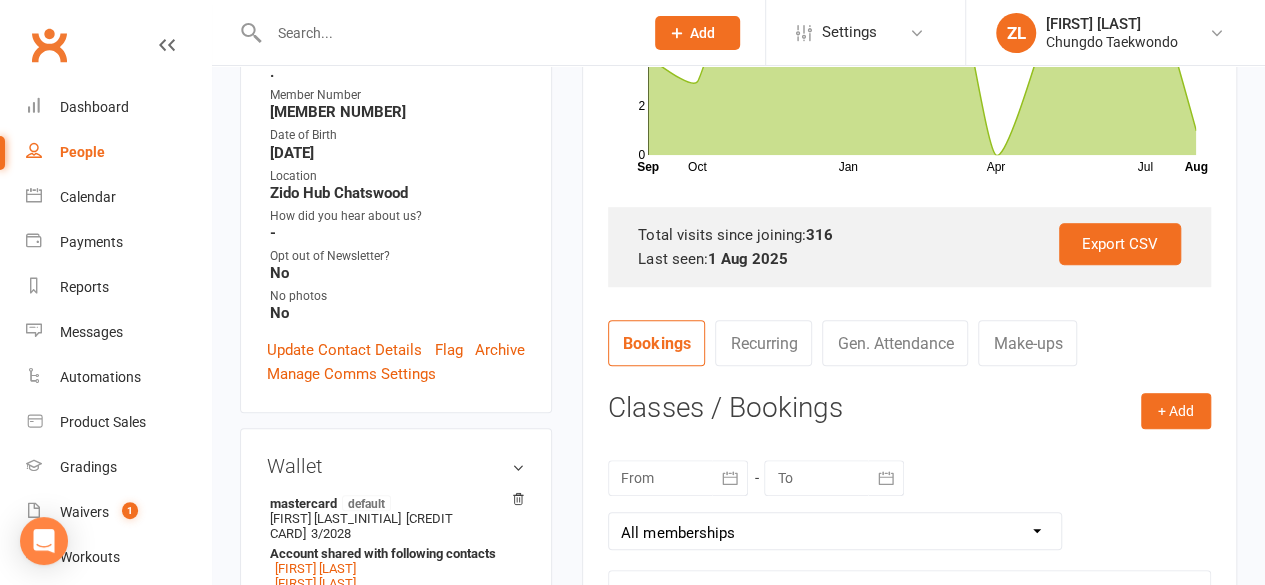 scroll, scrollTop: 1024, scrollLeft: 0, axis: vertical 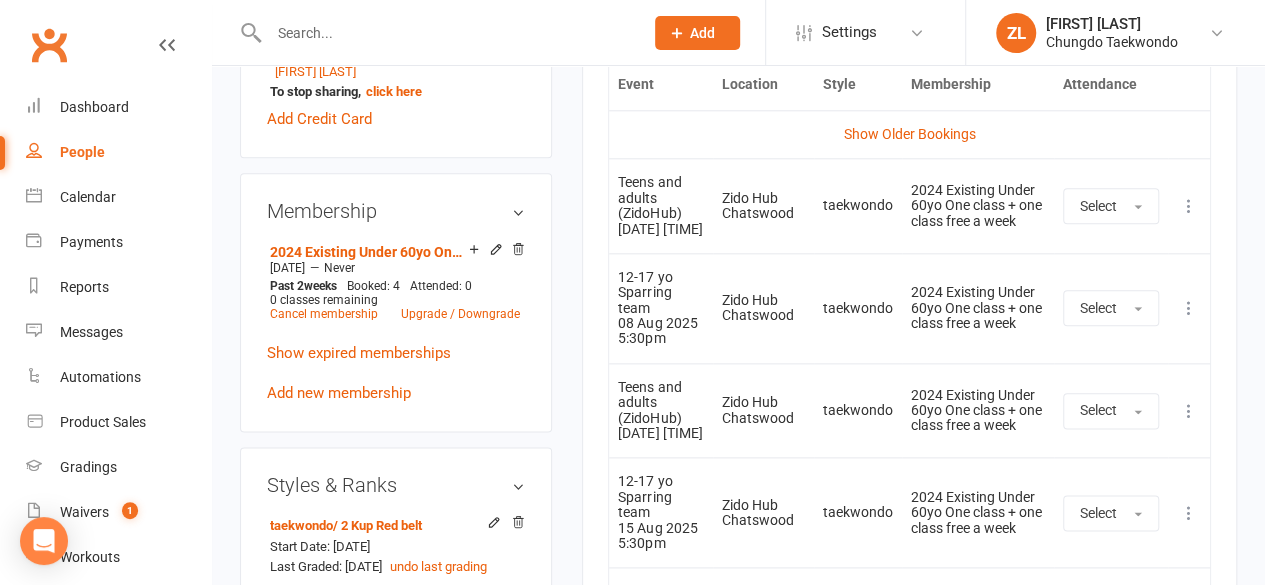 click at bounding box center (1189, 206) 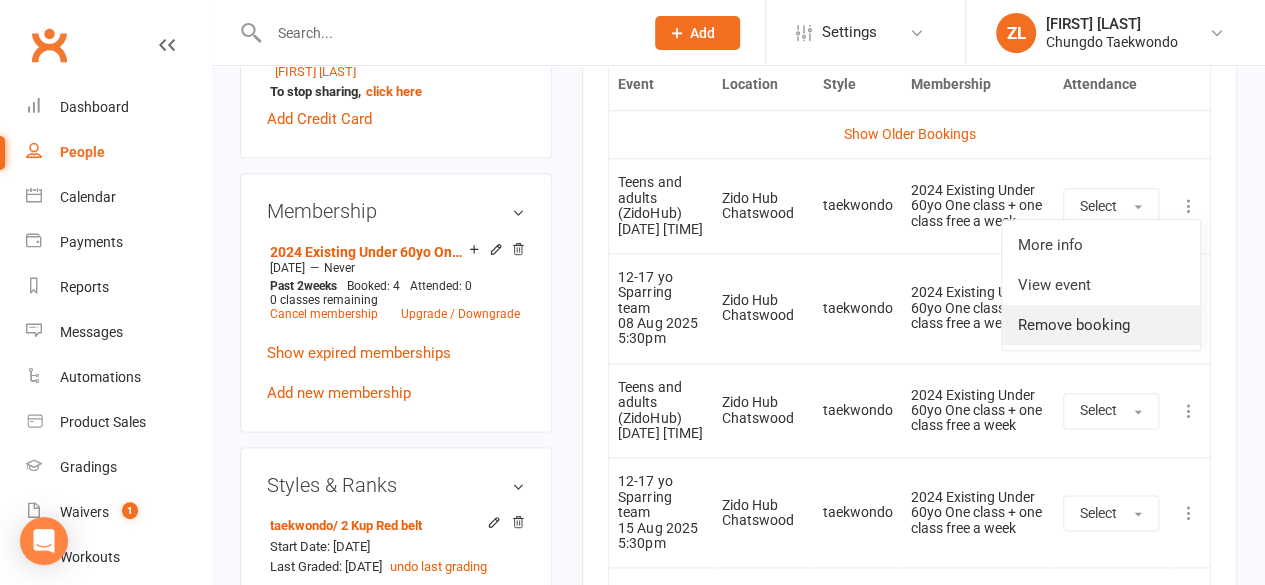 click on "Remove booking" at bounding box center [1101, 325] 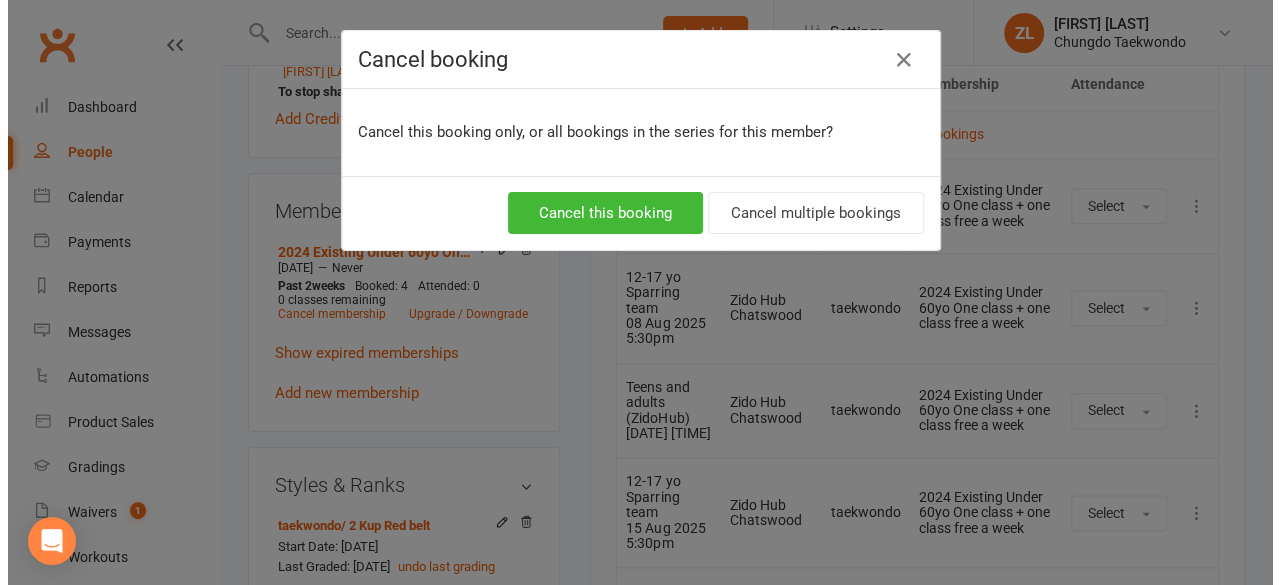 scroll, scrollTop: 1000, scrollLeft: 0, axis: vertical 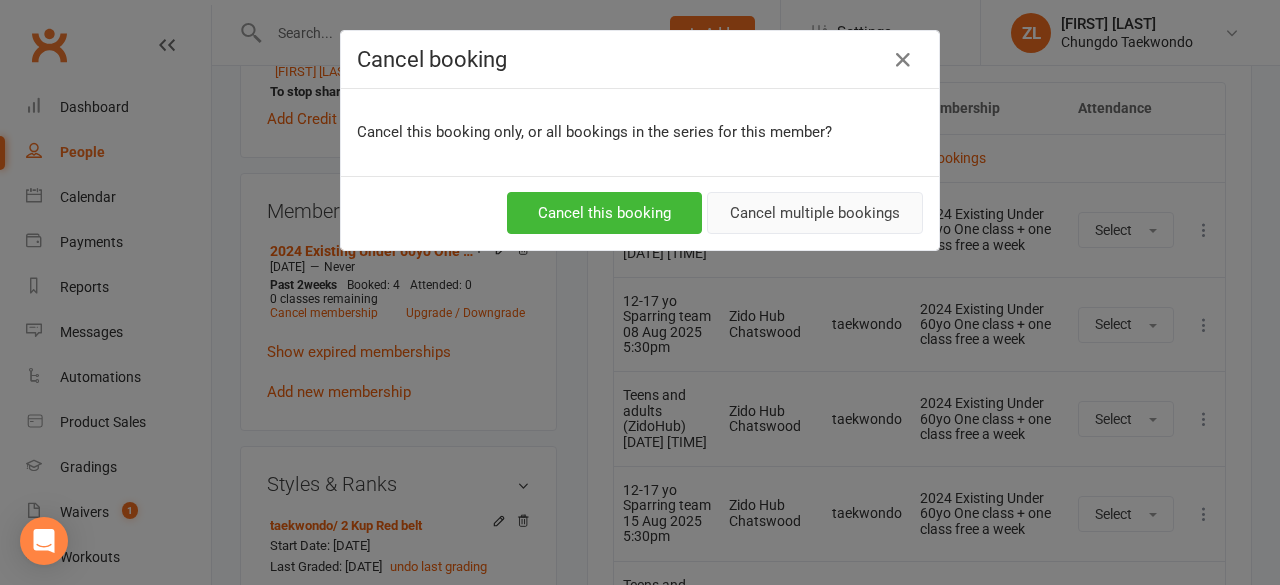 click on "Cancel multiple bookings" at bounding box center [815, 213] 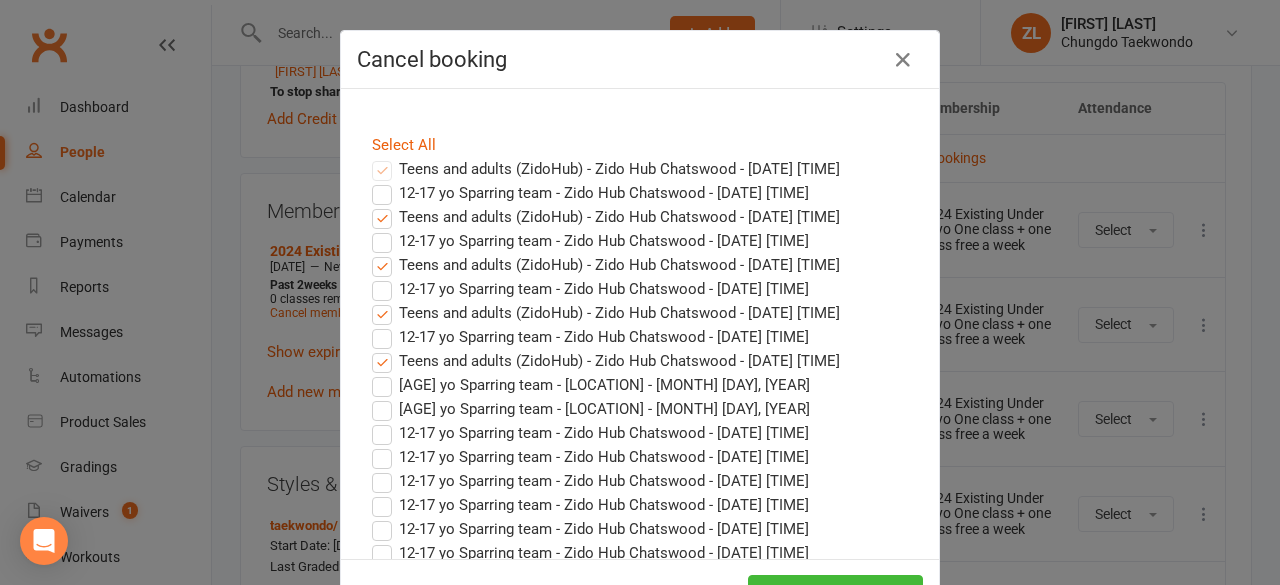 click on "Select All" at bounding box center (640, 145) 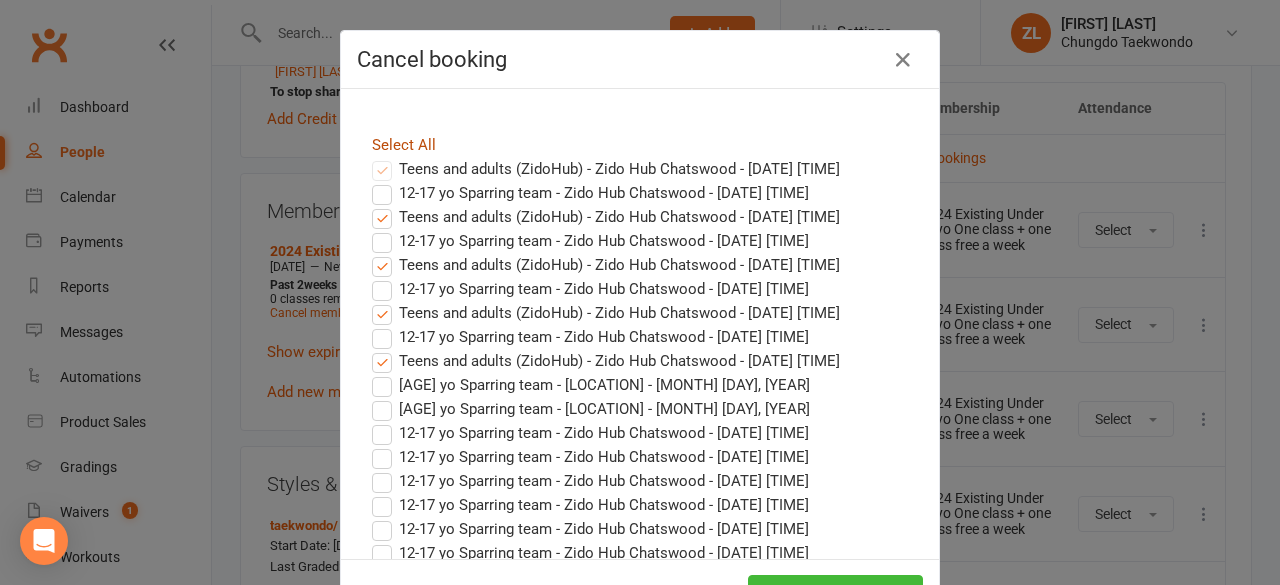 click on "Select All" at bounding box center (404, 145) 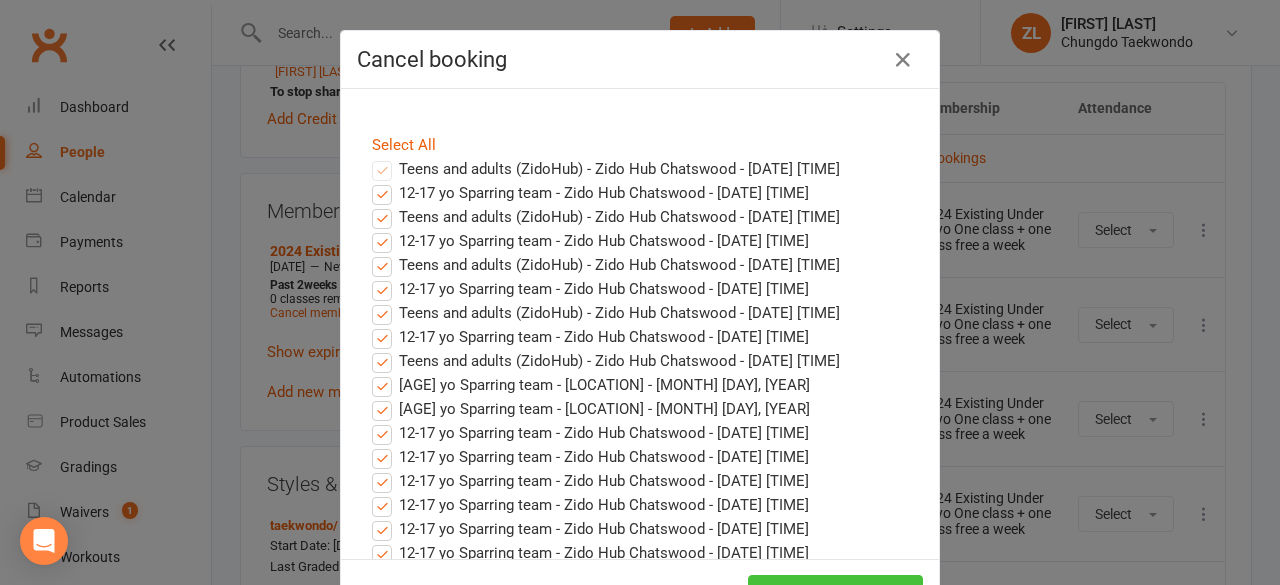 click on "Cancel Bookings" at bounding box center [835, 596] 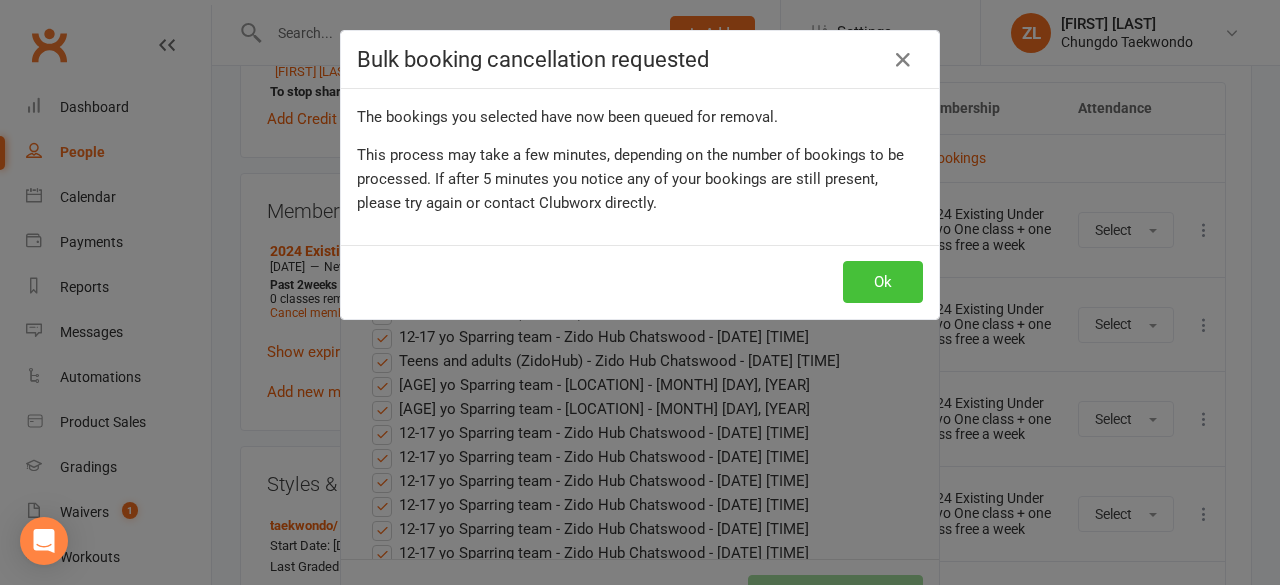 click on "Ok" at bounding box center (883, 282) 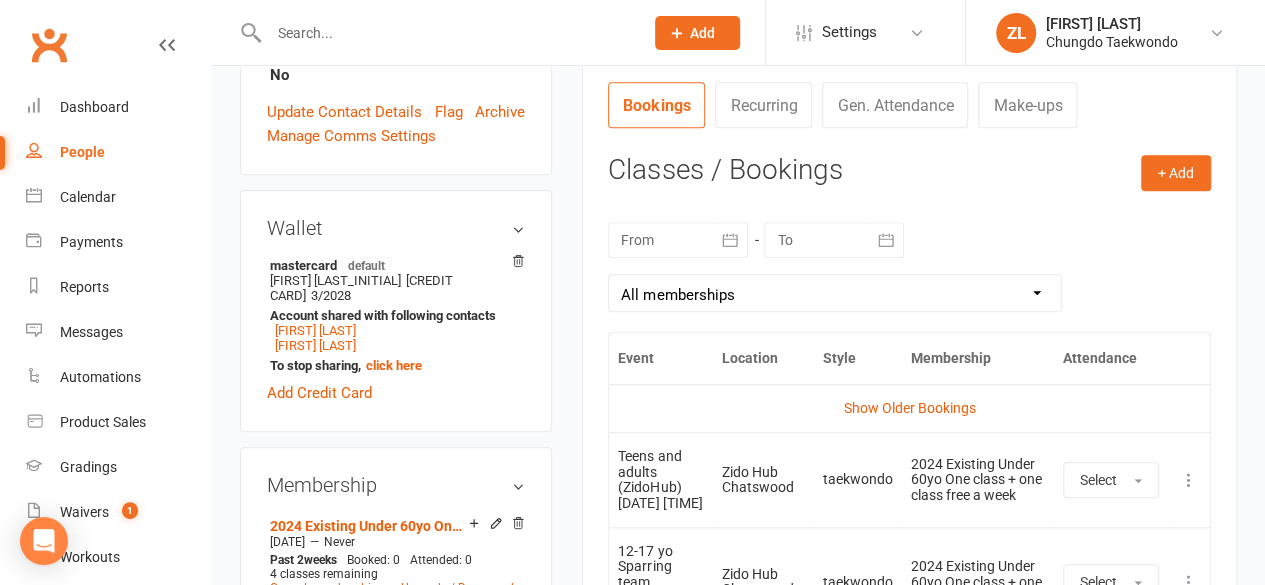 scroll, scrollTop: 705, scrollLeft: 0, axis: vertical 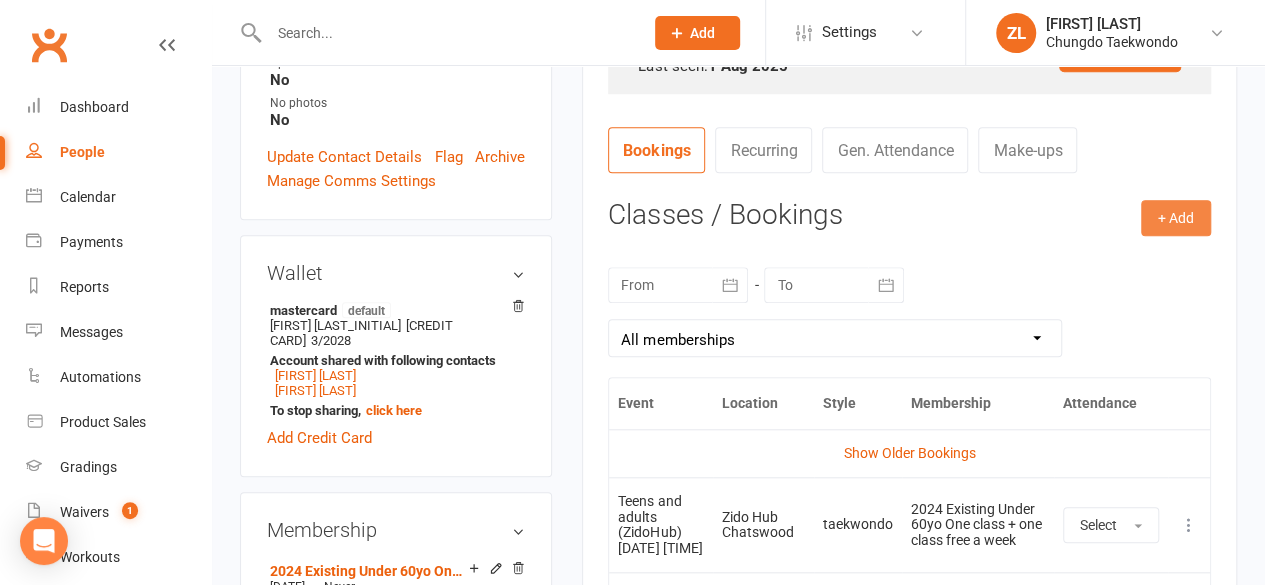 click on "+ Add" at bounding box center [1176, 218] 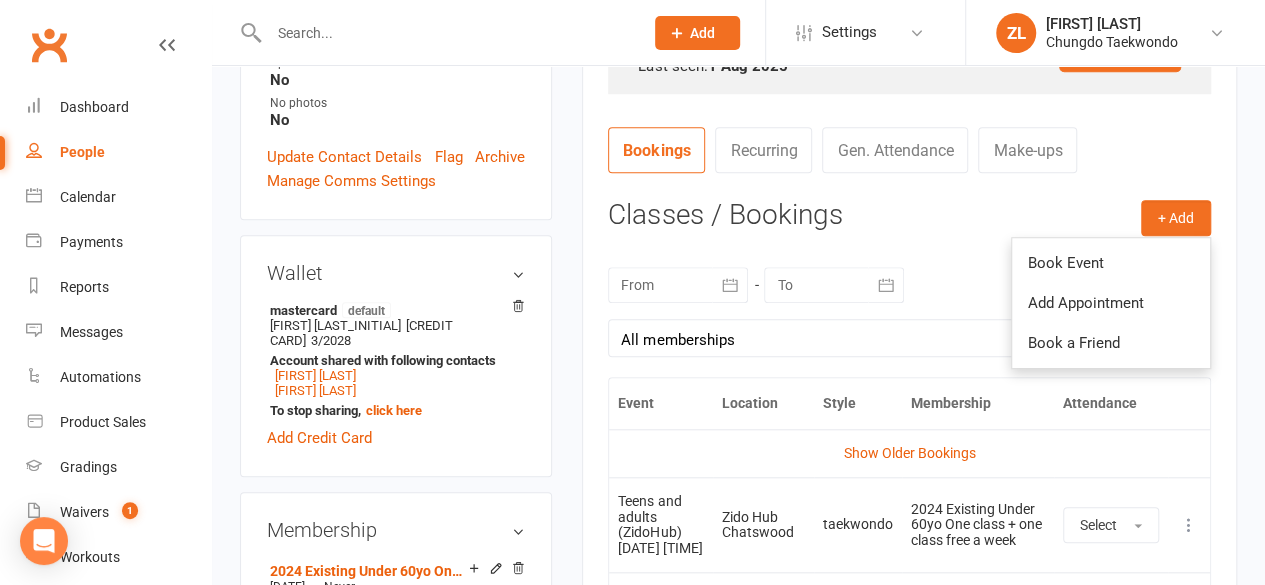 click on "+ Add Book Event Add Appointment Book a Friend Classes / Bookings
August 2025
Sun Mon Tue Wed Thu Fri Sat
31
27
28
29
30
31
01
02
32
03
04
05
06
07
08
09
33
10
11
12
13
14
15
16
34
17
18
19
20
21
22
23
35
24
25
26
27
28
29 30" at bounding box center [909, 914] 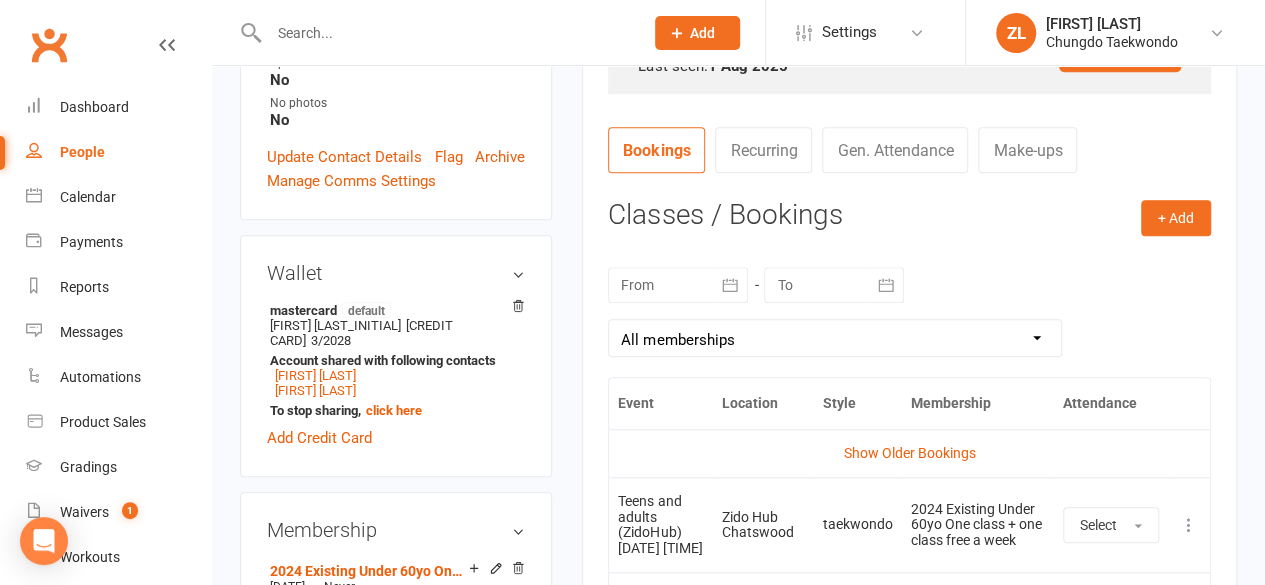 click on "Activity Notes Comms Attendance Payments Waivers Tasks Automations Workouts Gradings / Promotions Mobile App Assessments Credit balance
Attendance Number of visits past 12 months Oct Jan Apr Jul Month Sep Aug  0  2  4  6  8 Export CSV Total visits since joining:  316 Last seen:  1 [DATE] [YEAR] Bookings Recurring Gen. Attendance Make-ups + Add Book Event Add Appointment Book a Friend Classes / Bookings
August [YEAR]
Sun Mon Tue Wed Thu Fri Sat
31
27
28
29
30
31
01
02
32
03
04
05
06
07
08
09
33
10
11
12
13
14
15
16" at bounding box center (909, 613) 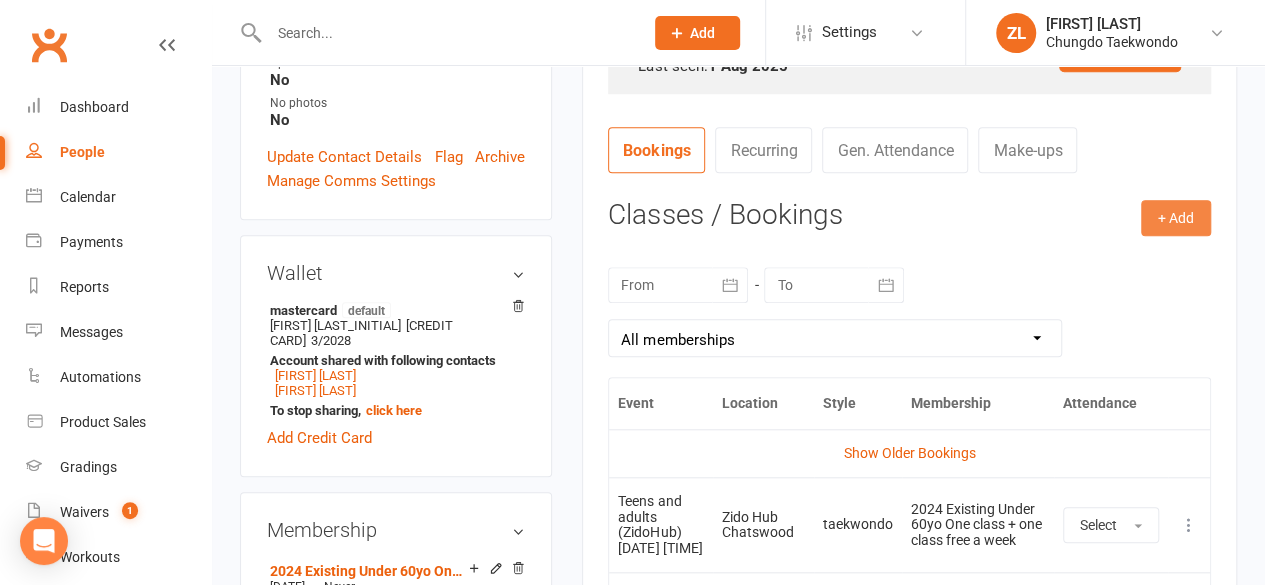 click on "+ Add" at bounding box center [1176, 218] 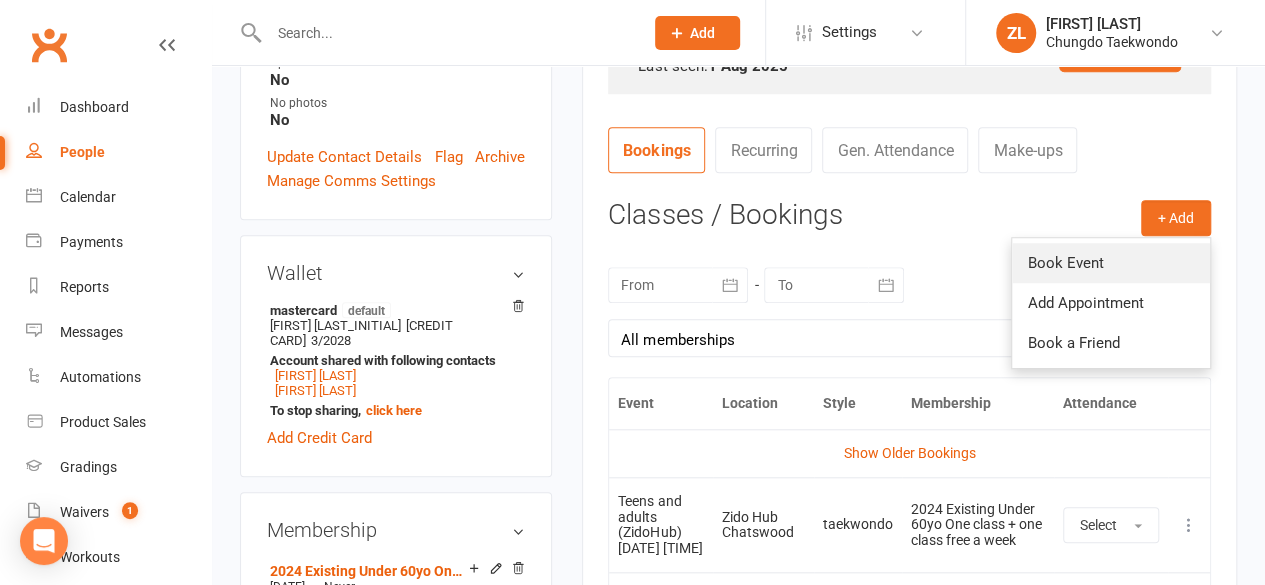 click on "Book Event" at bounding box center (1111, 263) 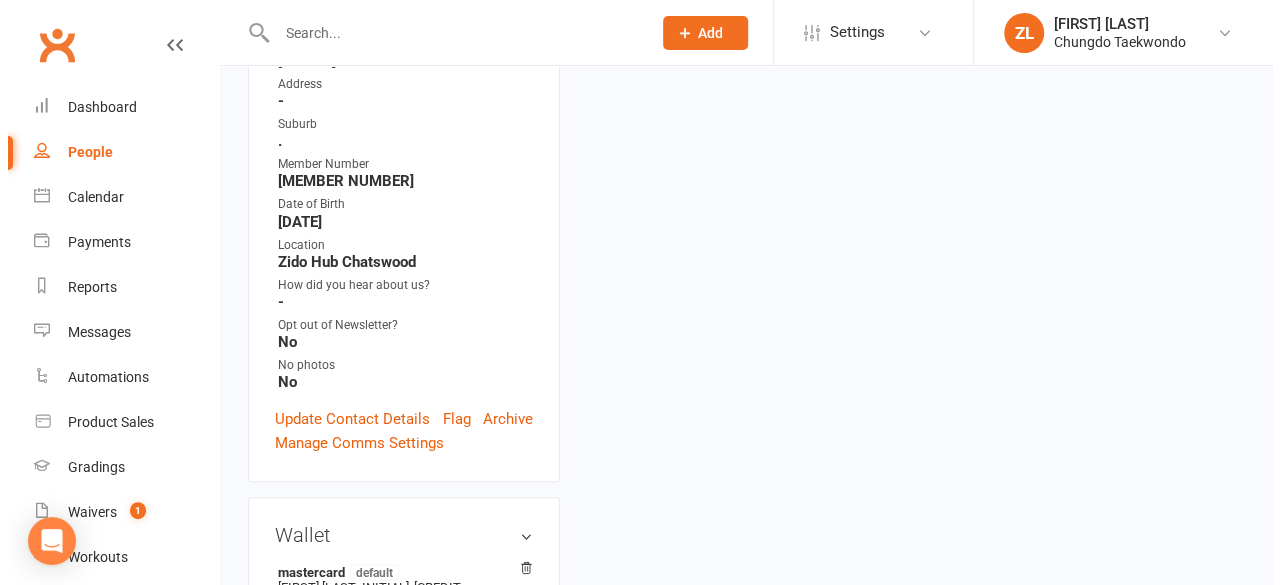 scroll, scrollTop: 170, scrollLeft: 0, axis: vertical 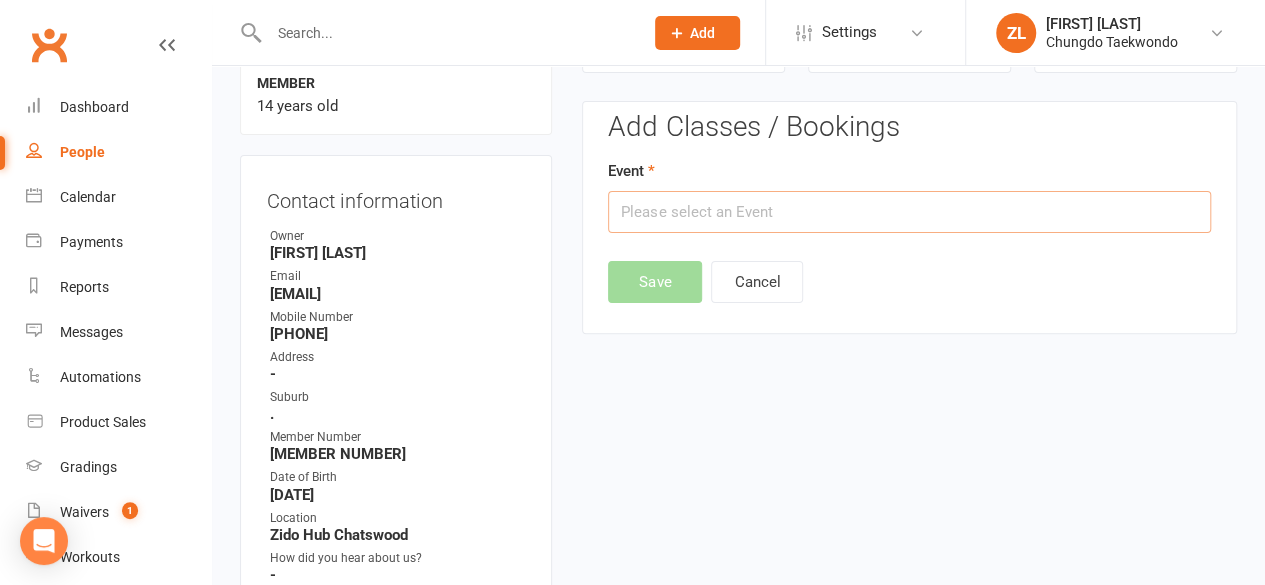 click at bounding box center [909, 212] 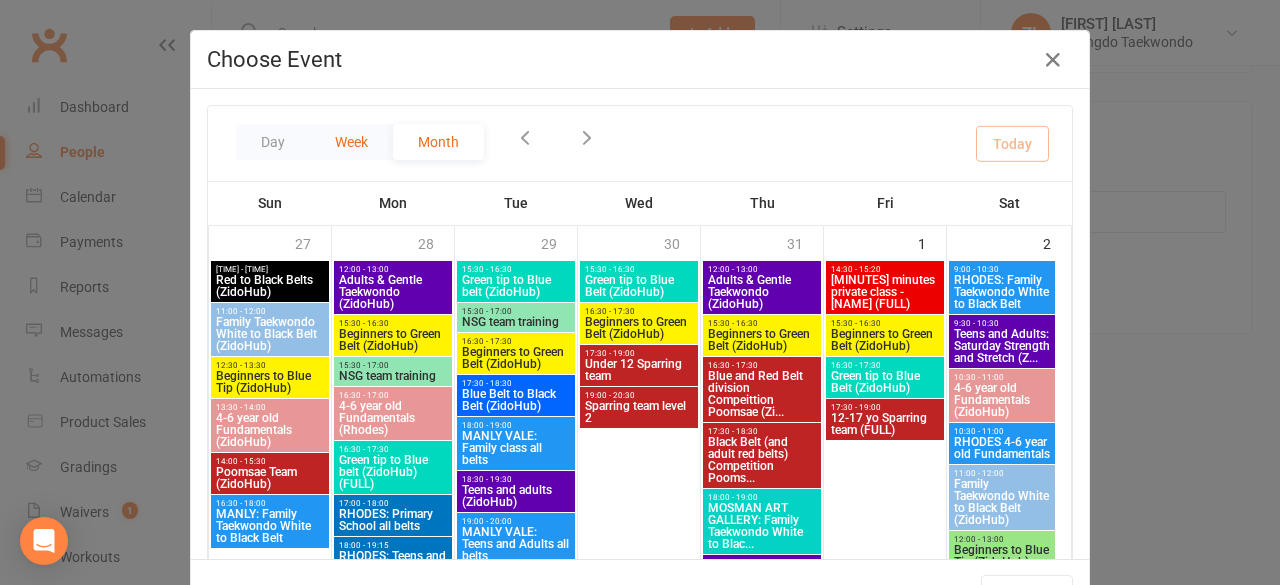 click on "Week" at bounding box center [351, 142] 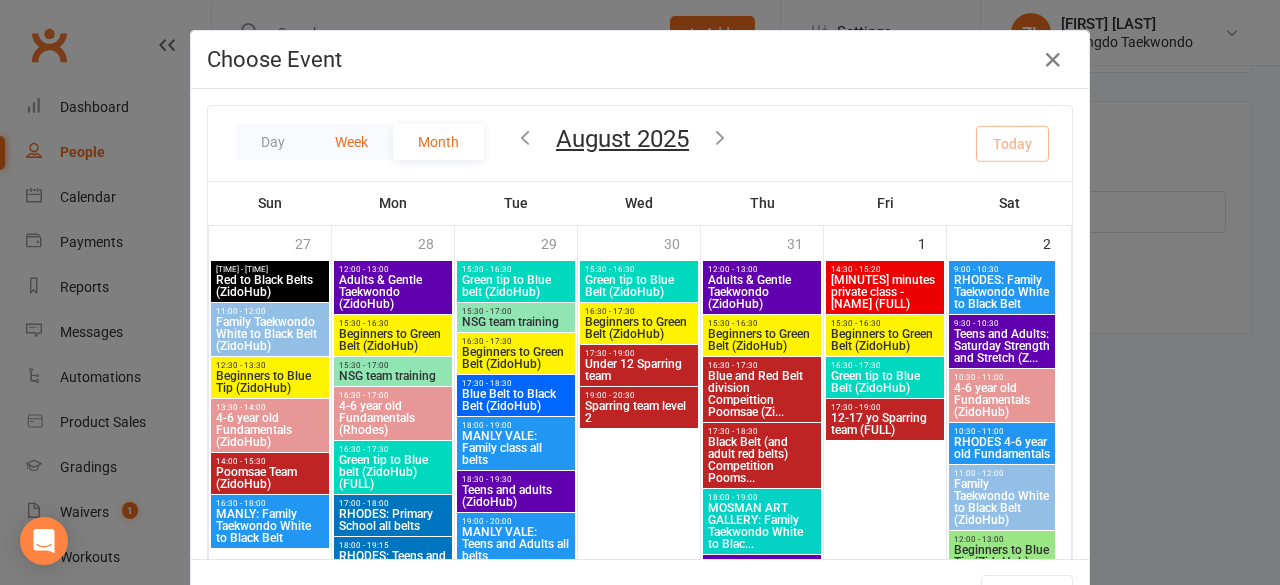 click on "Week" at bounding box center [351, 142] 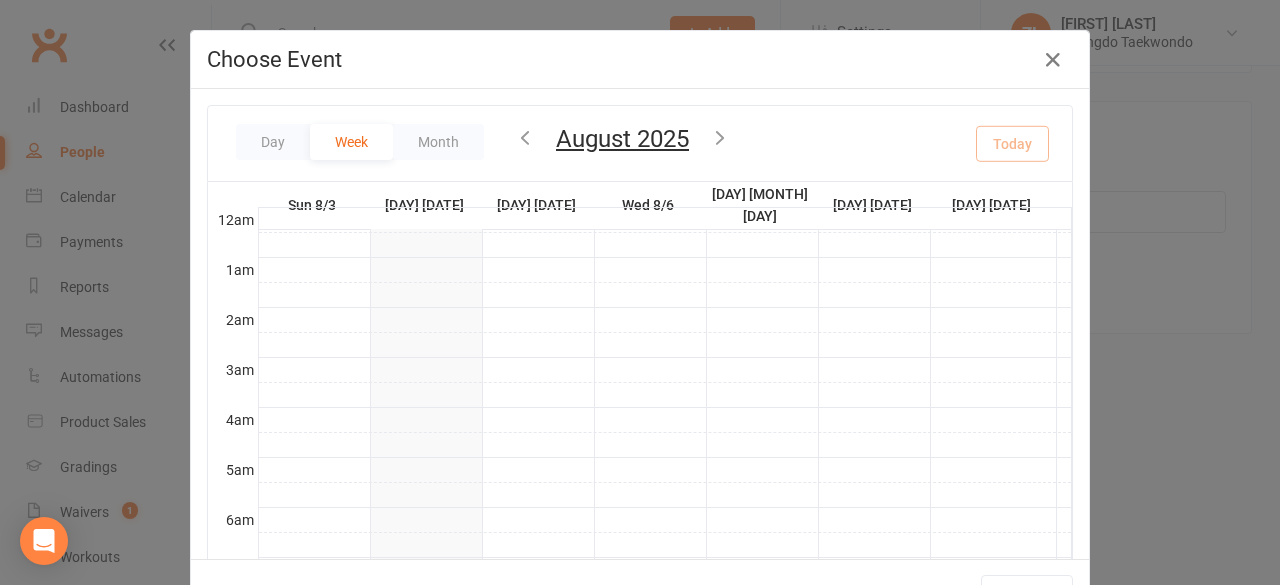 scroll, scrollTop: 445, scrollLeft: 0, axis: vertical 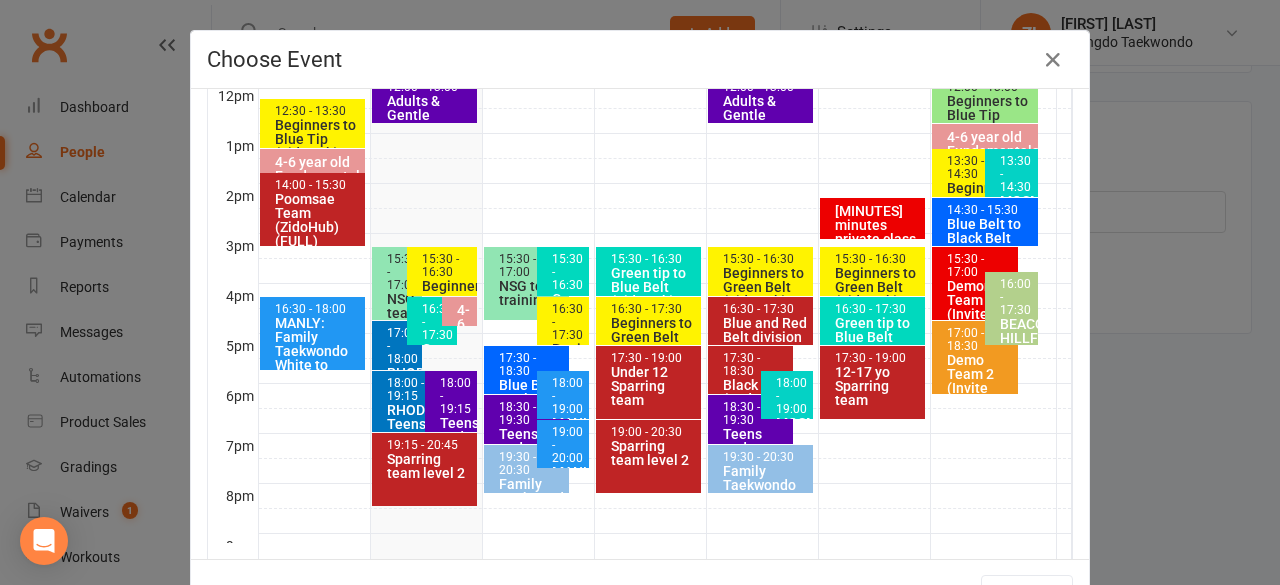 click on "Sparring team level 2" at bounding box center (429, 466) 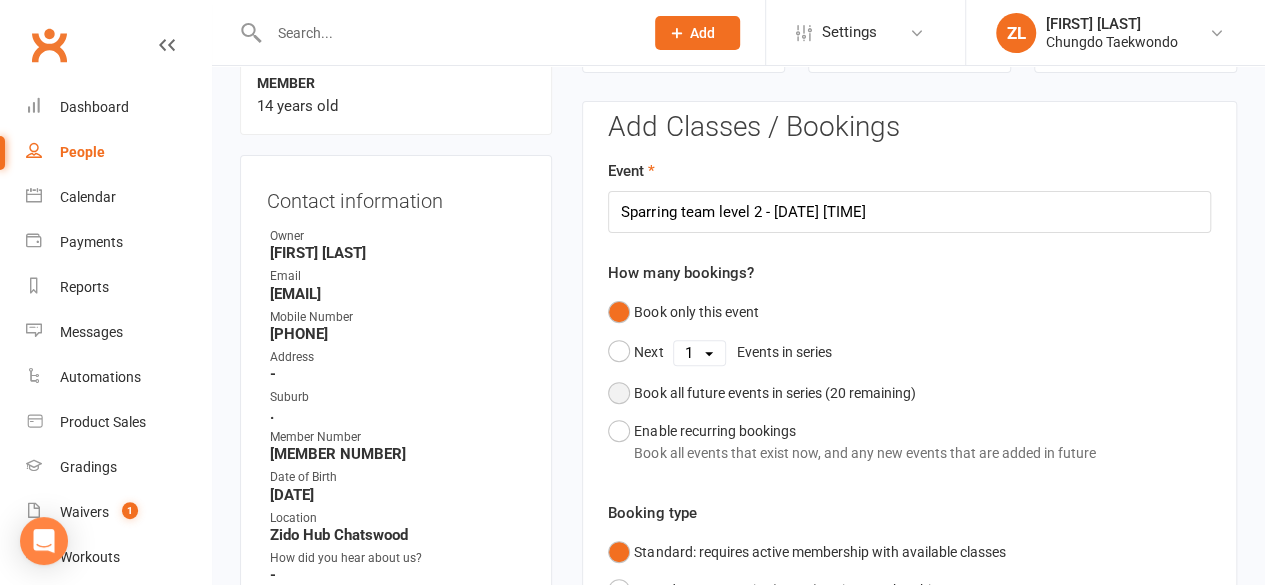 click on "Book all future events in series ( [NUMBER] remaining)" at bounding box center (774, 393) 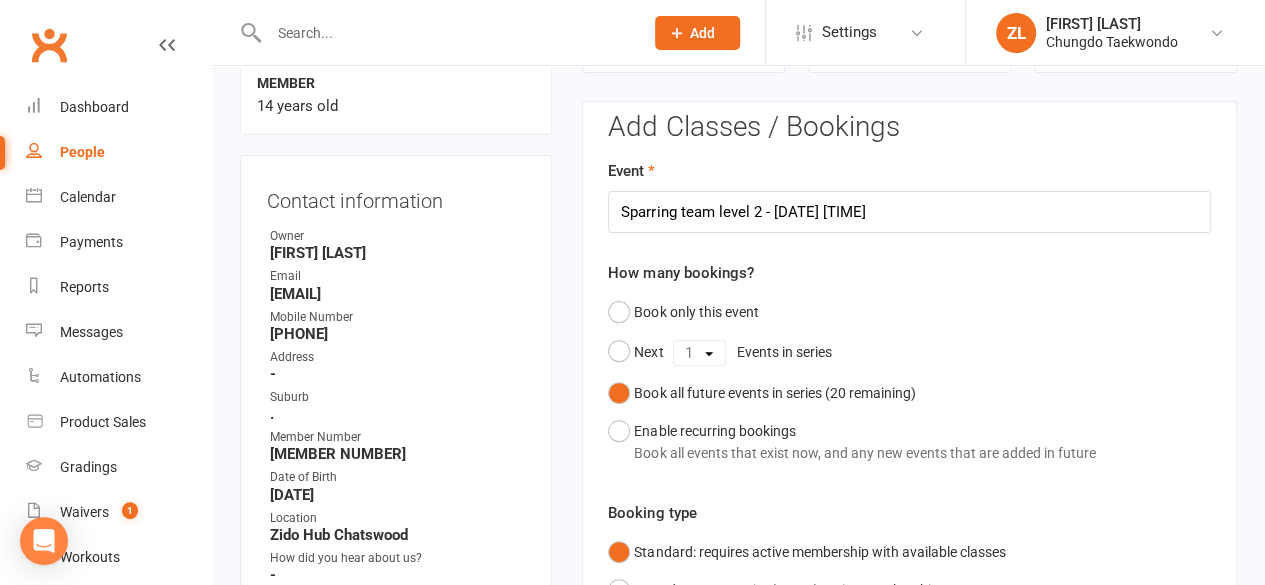 scroll, scrollTop: 682, scrollLeft: 0, axis: vertical 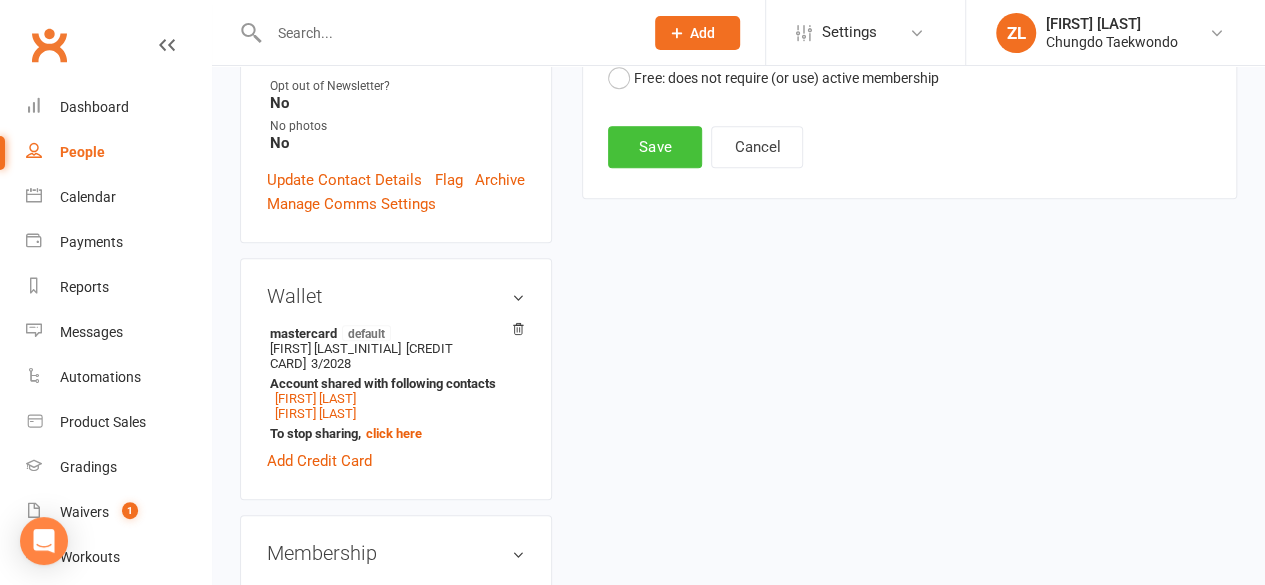 click on "Save" at bounding box center [655, 147] 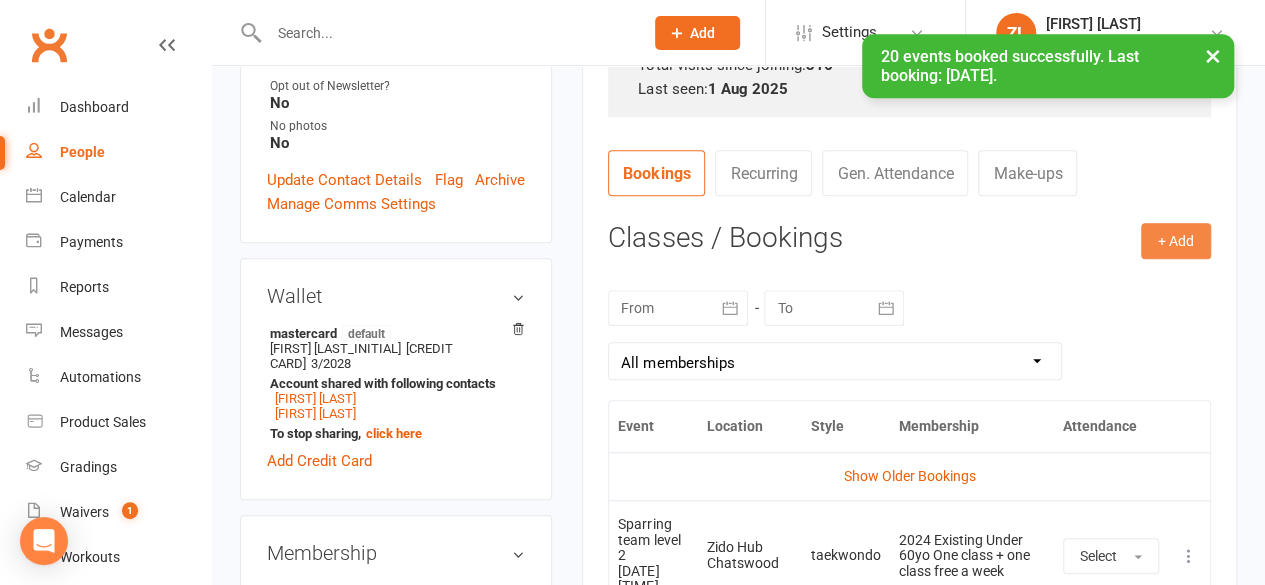 click on "+ Add" at bounding box center (1176, 241) 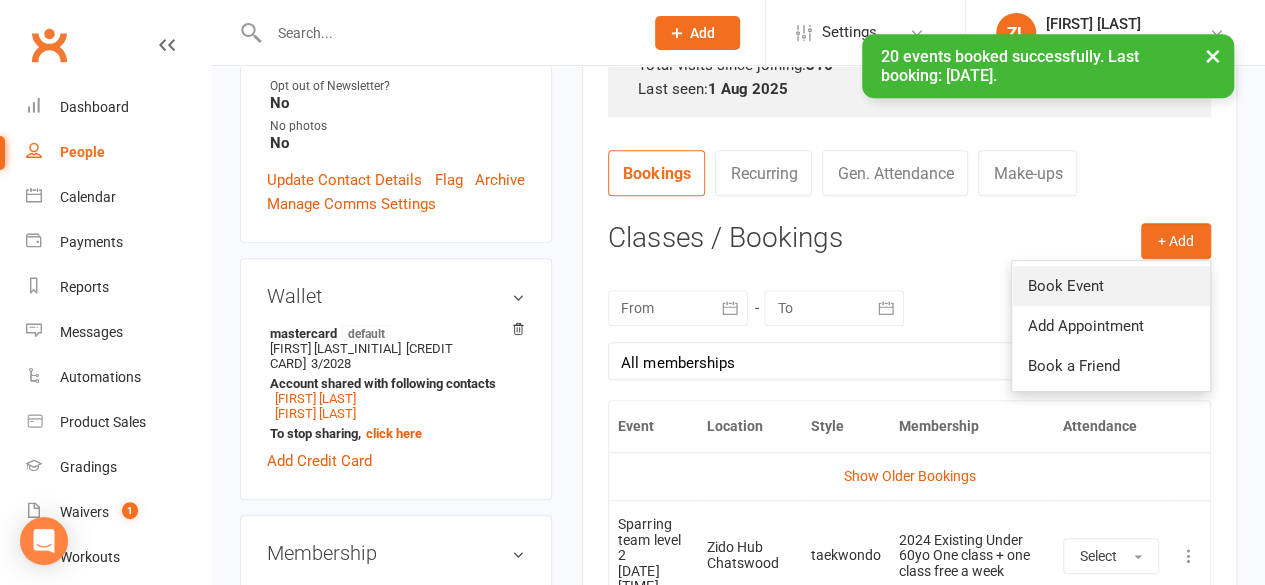 click on "Book Event" at bounding box center (1111, 286) 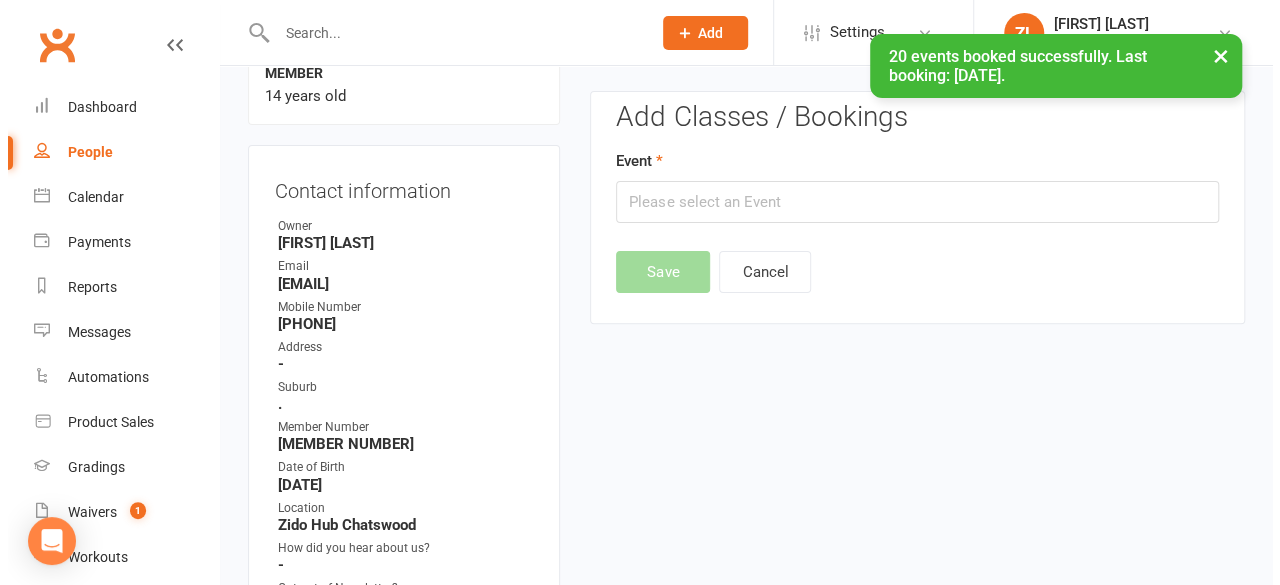 scroll, scrollTop: 170, scrollLeft: 0, axis: vertical 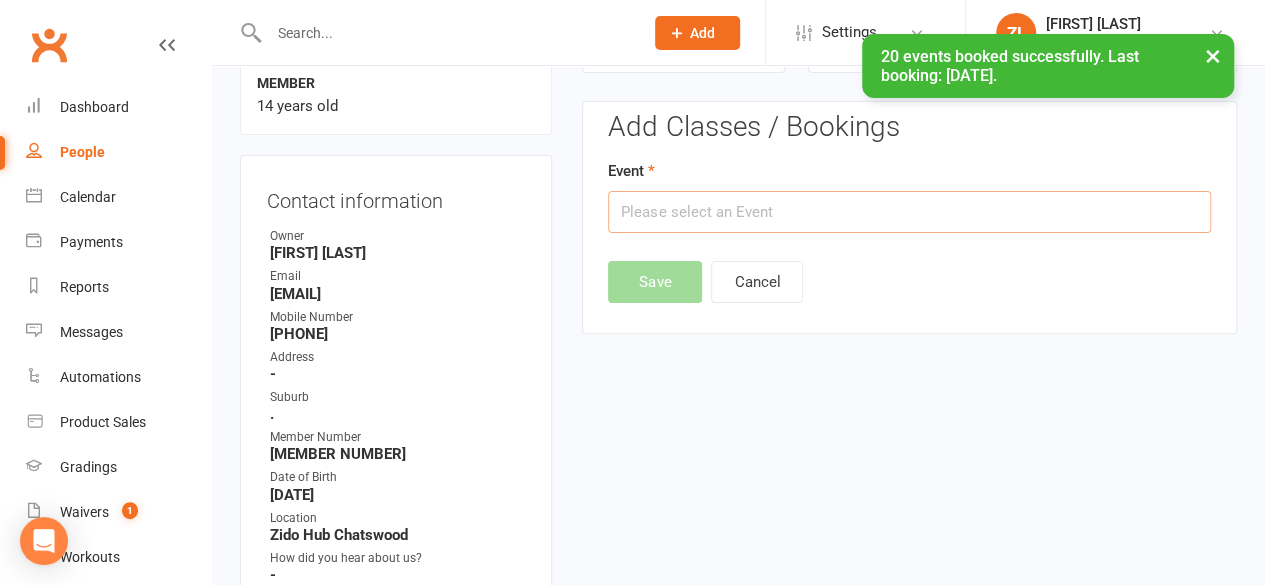 click at bounding box center (909, 212) 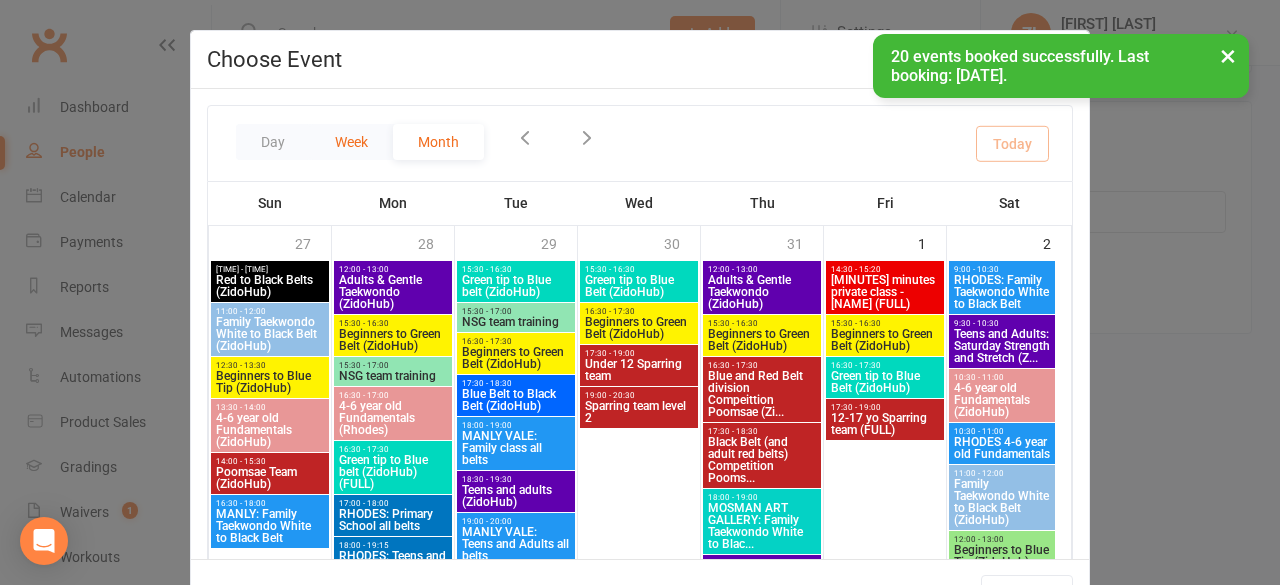 click on "Week" at bounding box center (351, 142) 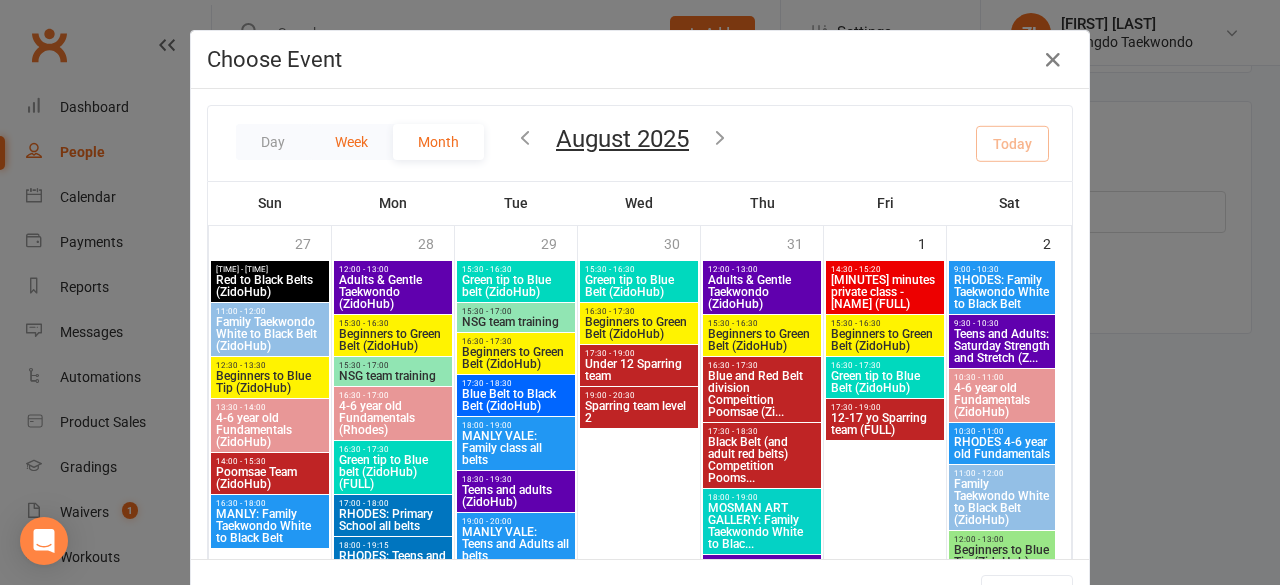 click on "Week" at bounding box center [351, 142] 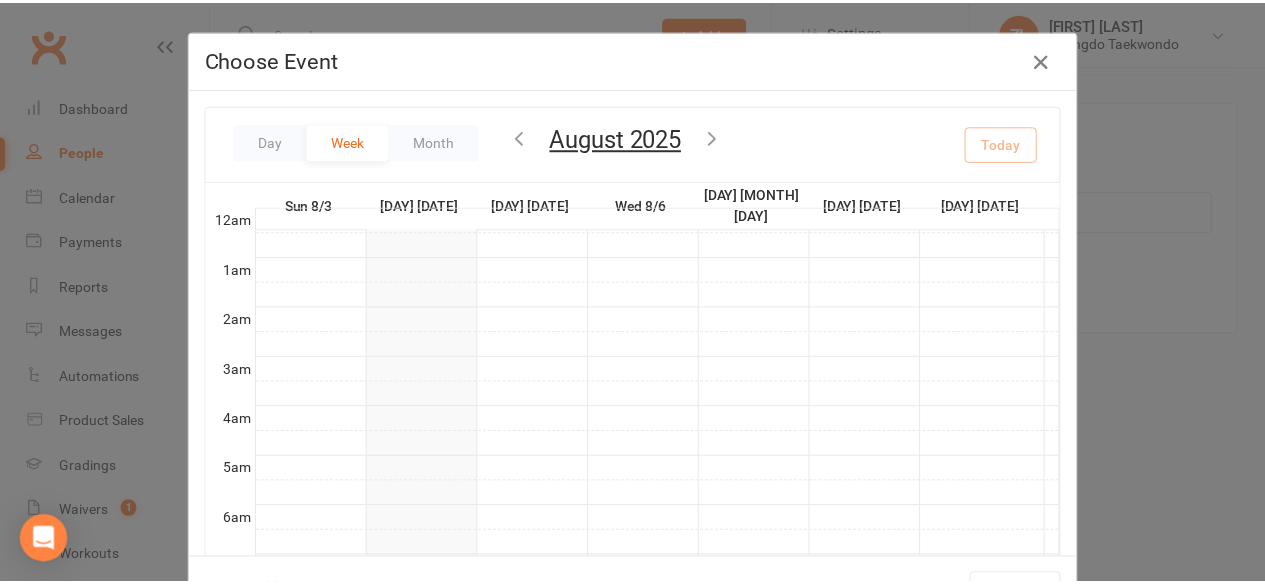 scroll, scrollTop: 445, scrollLeft: 0, axis: vertical 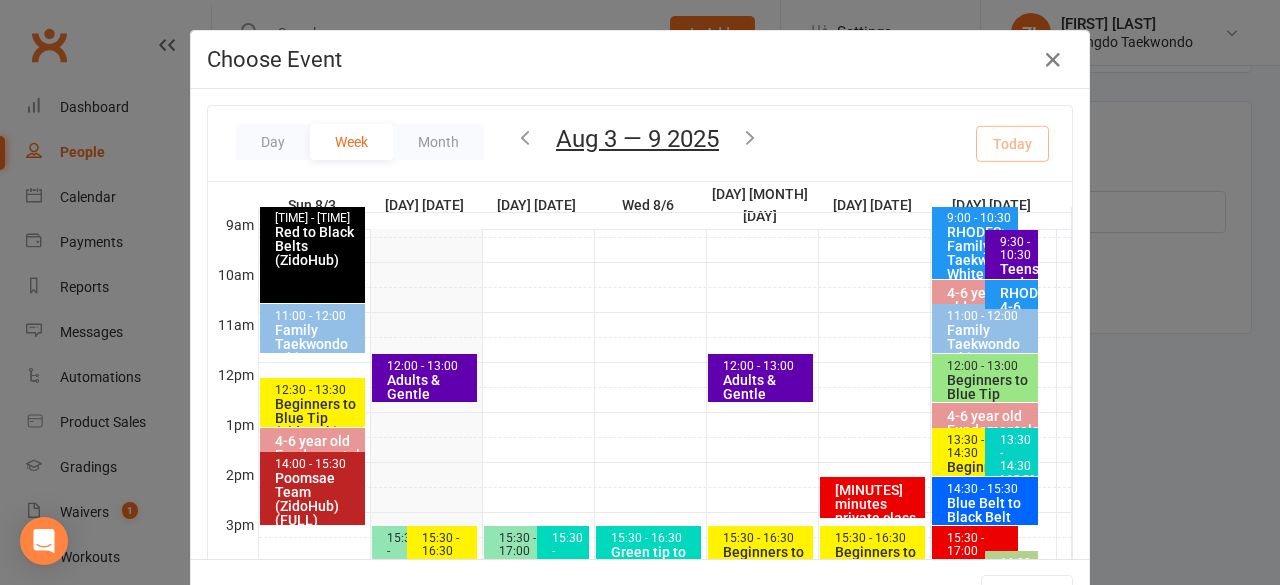 click at bounding box center [750, 137] 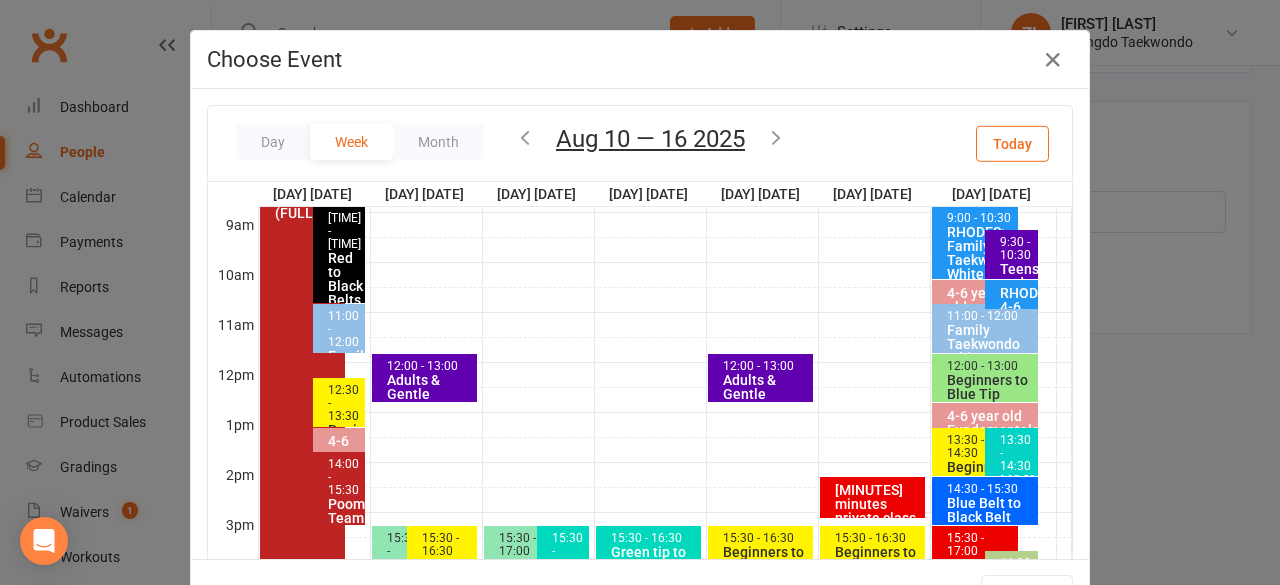 click on "[TIME] - [TIME] Red to Black Belts (ZidoHub)" at bounding box center (339, 254) 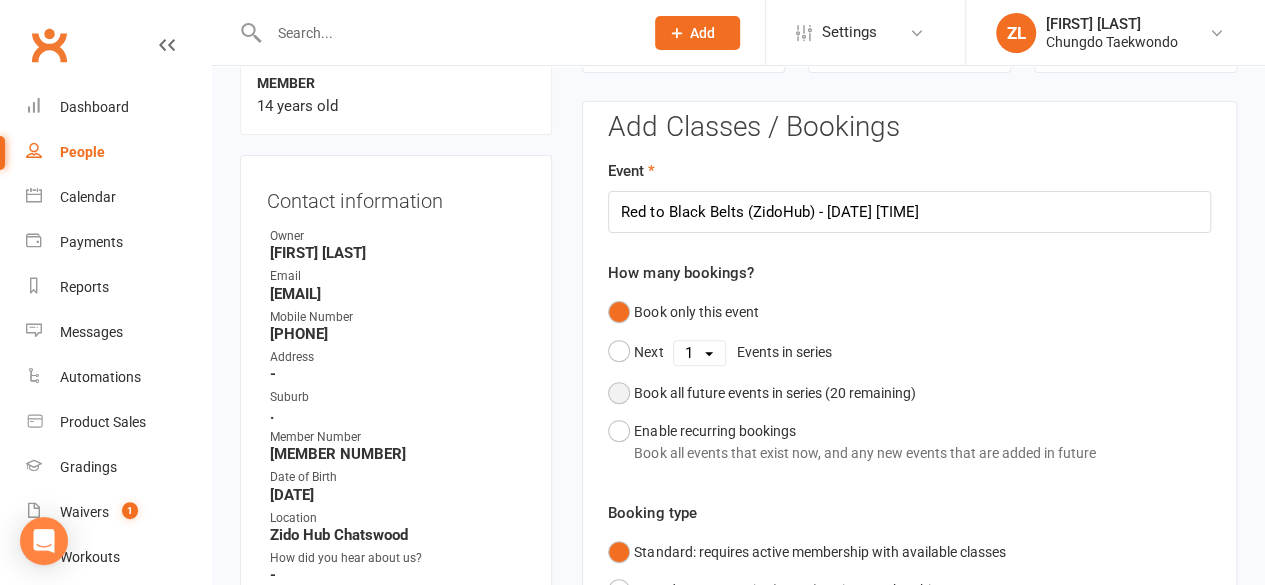 click on "Book all future events in series ( [NUMBER] remaining)" at bounding box center [774, 393] 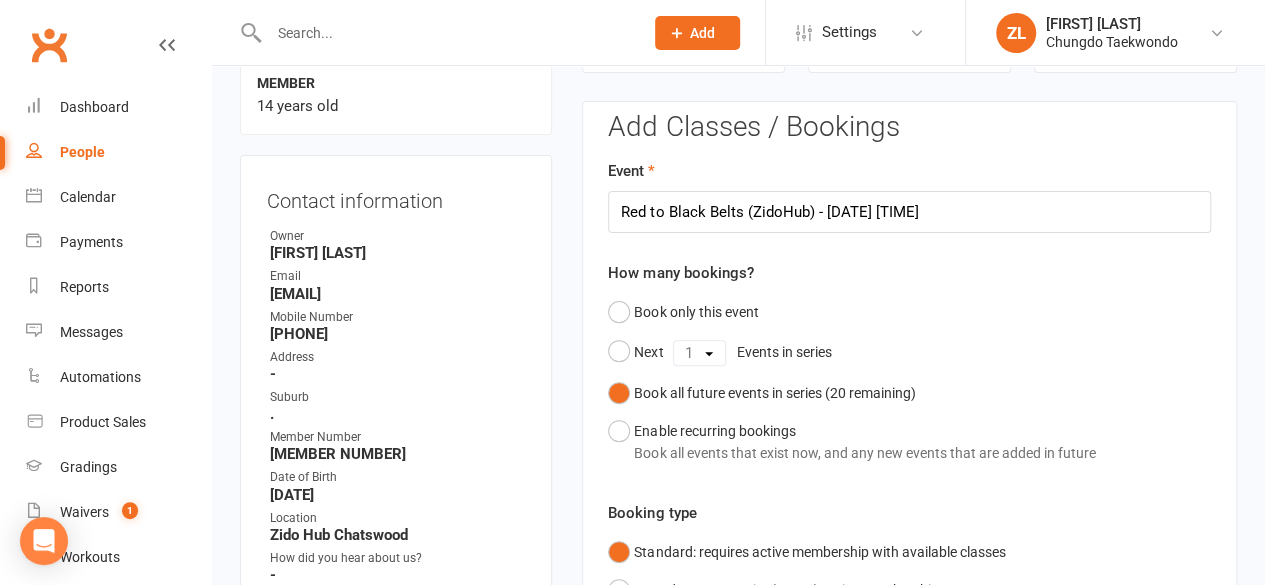 scroll, scrollTop: 682, scrollLeft: 0, axis: vertical 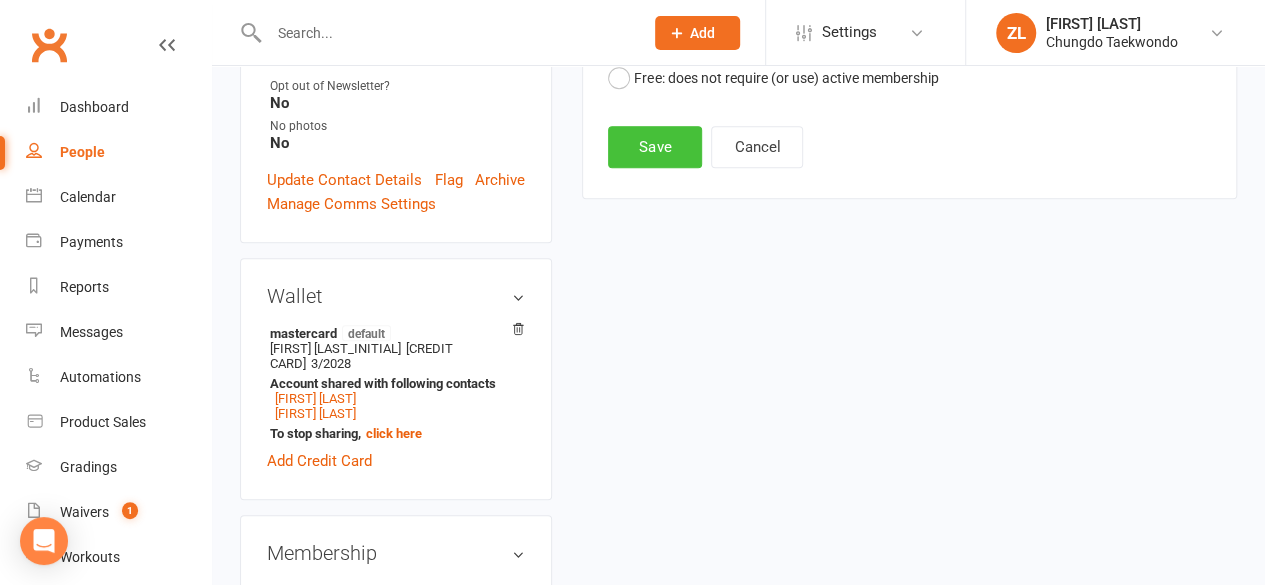 click on "Save" at bounding box center [655, 147] 